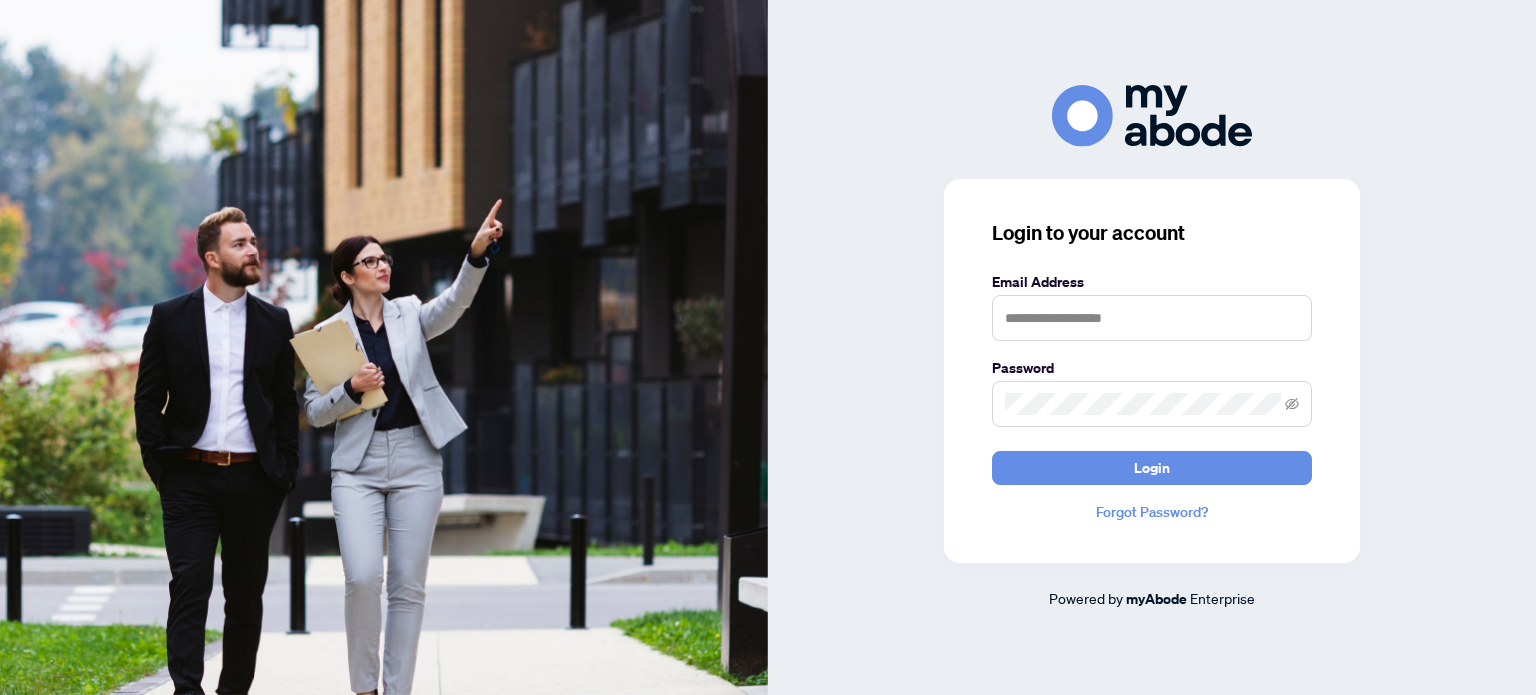 scroll, scrollTop: 0, scrollLeft: 0, axis: both 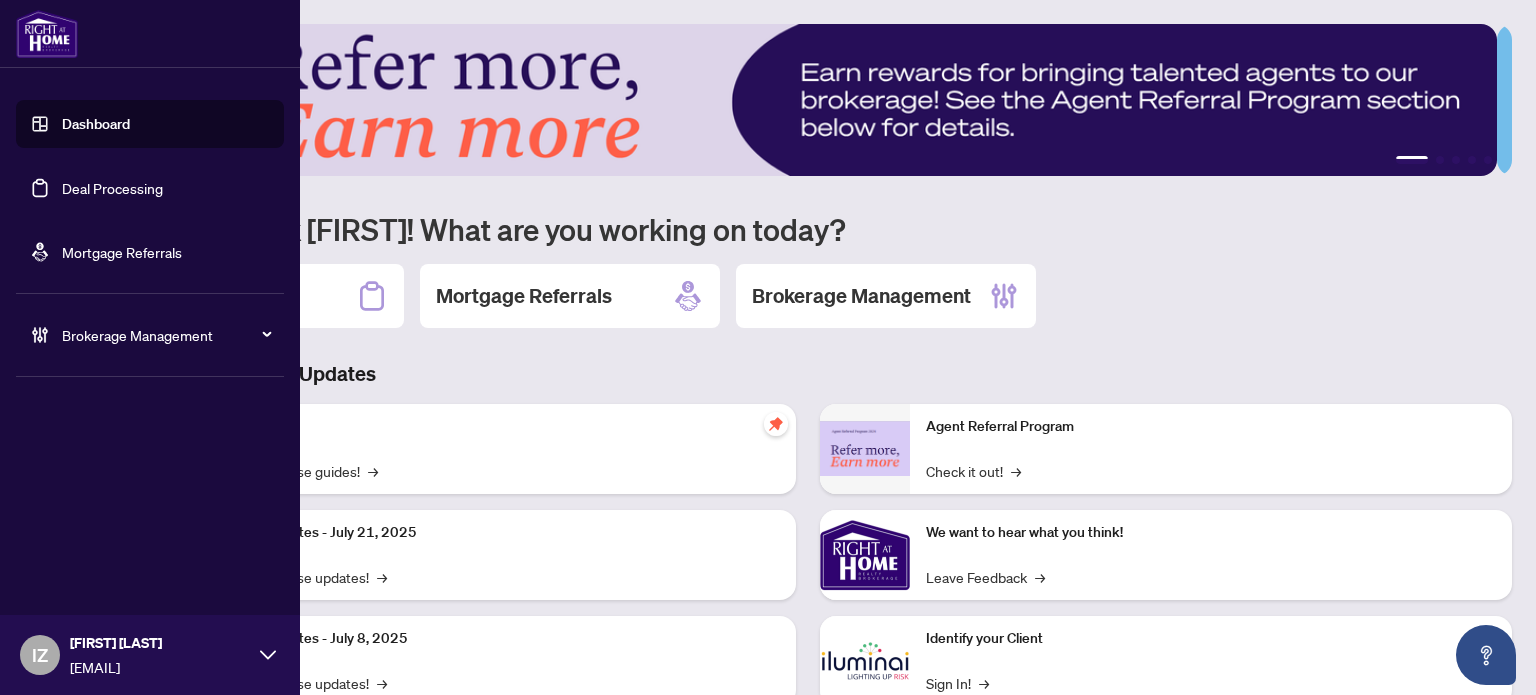 click on "Deal Processing" at bounding box center (112, 188) 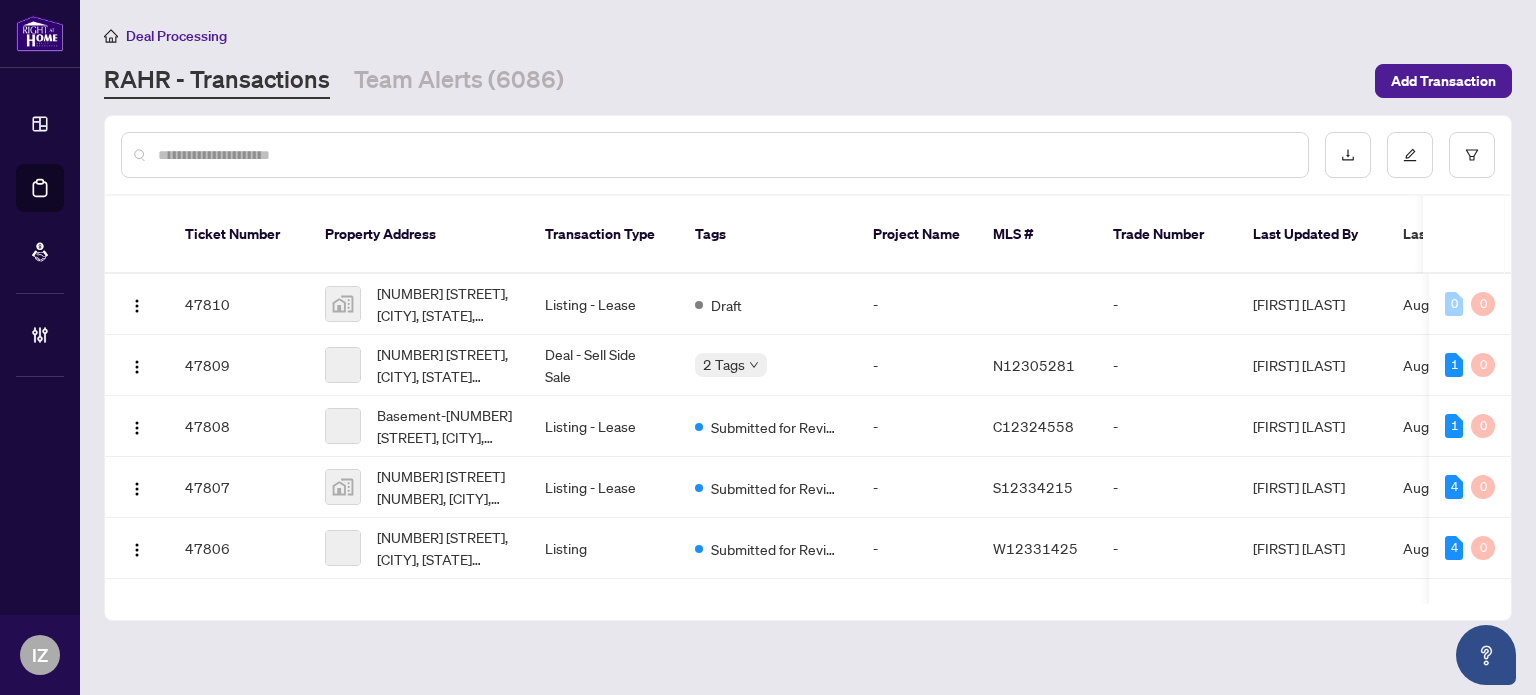 click at bounding box center (725, 155) 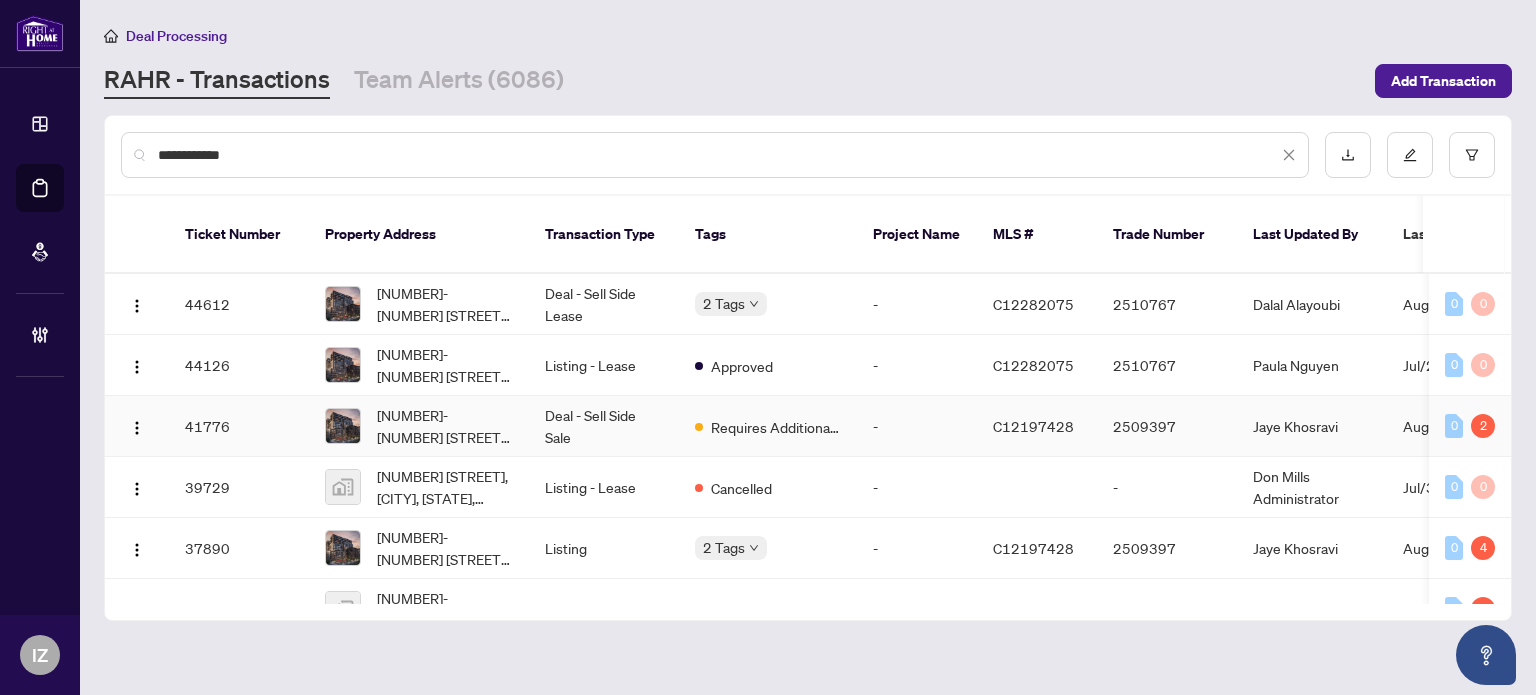 type on "**********" 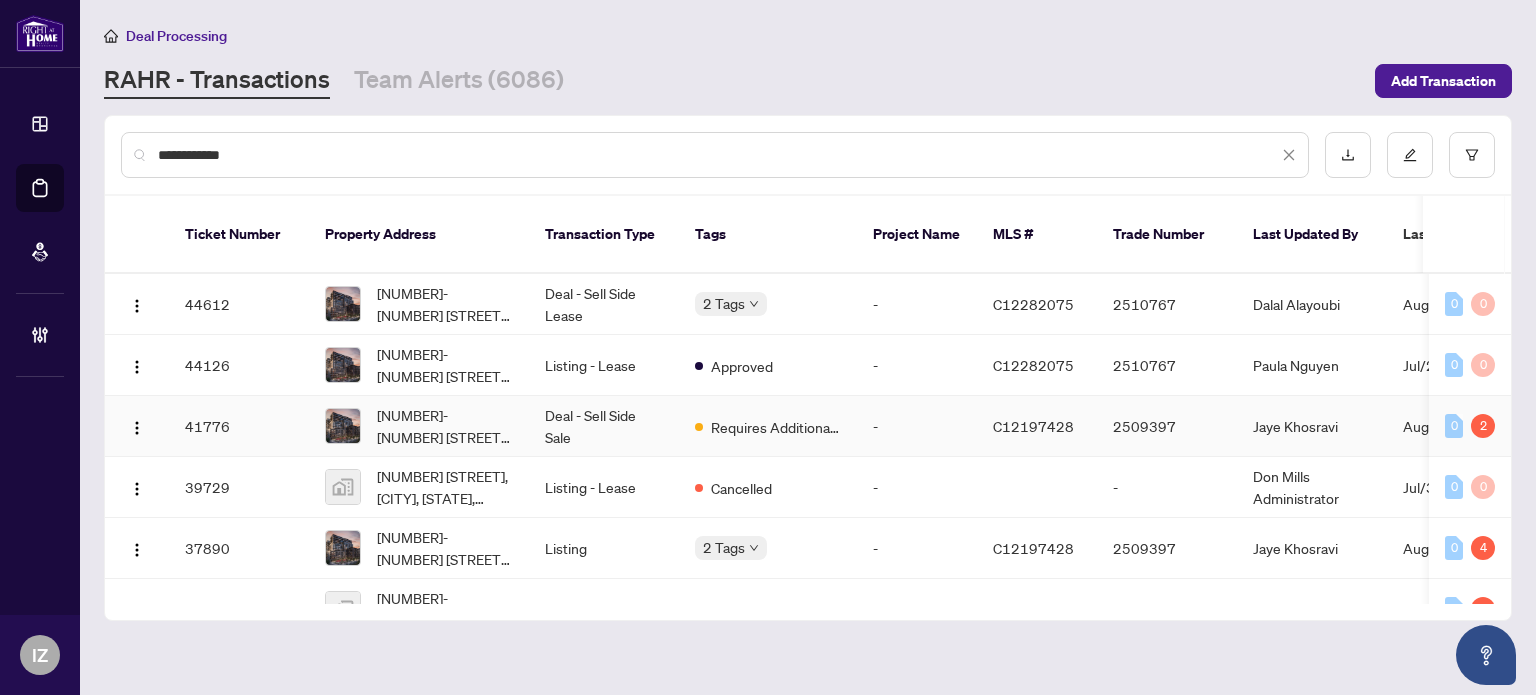 click on "Deal - Sell Side Sale" at bounding box center [604, 426] 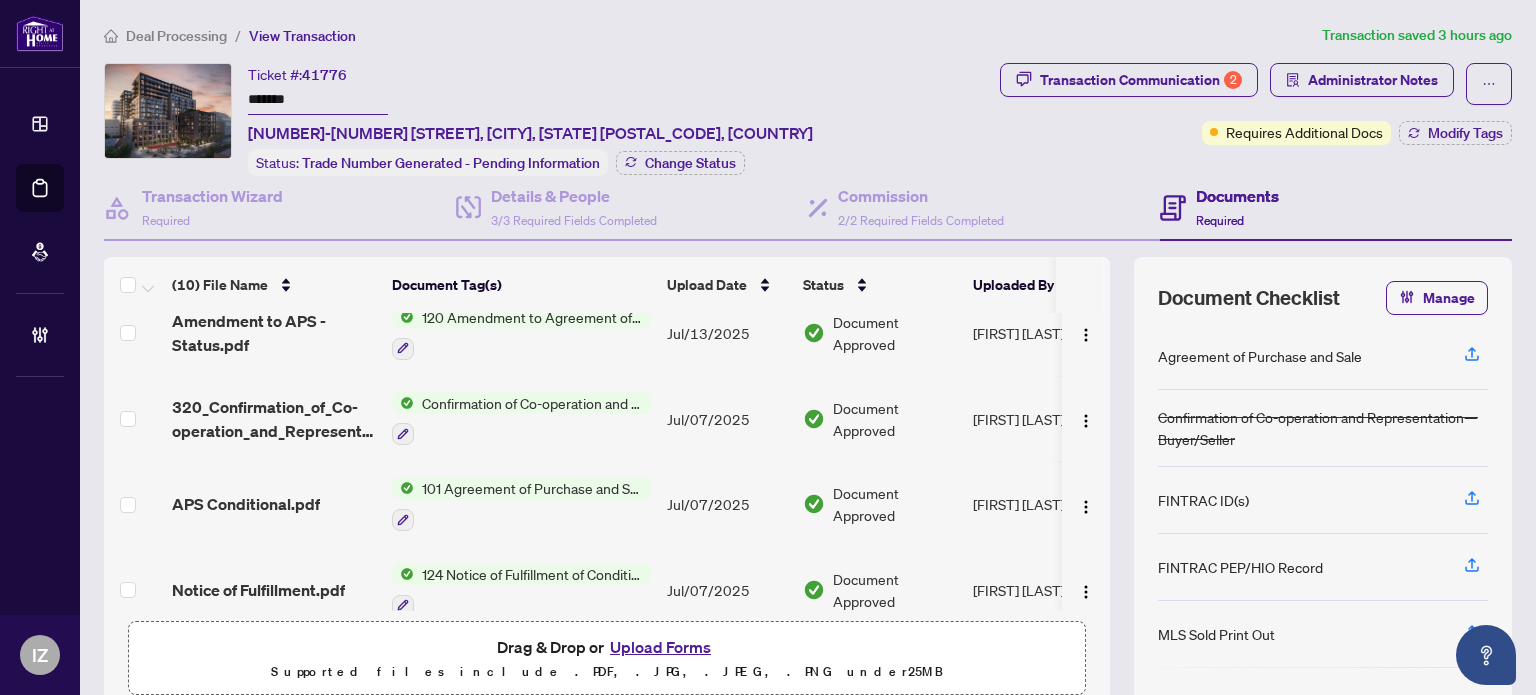 scroll, scrollTop: 0, scrollLeft: 0, axis: both 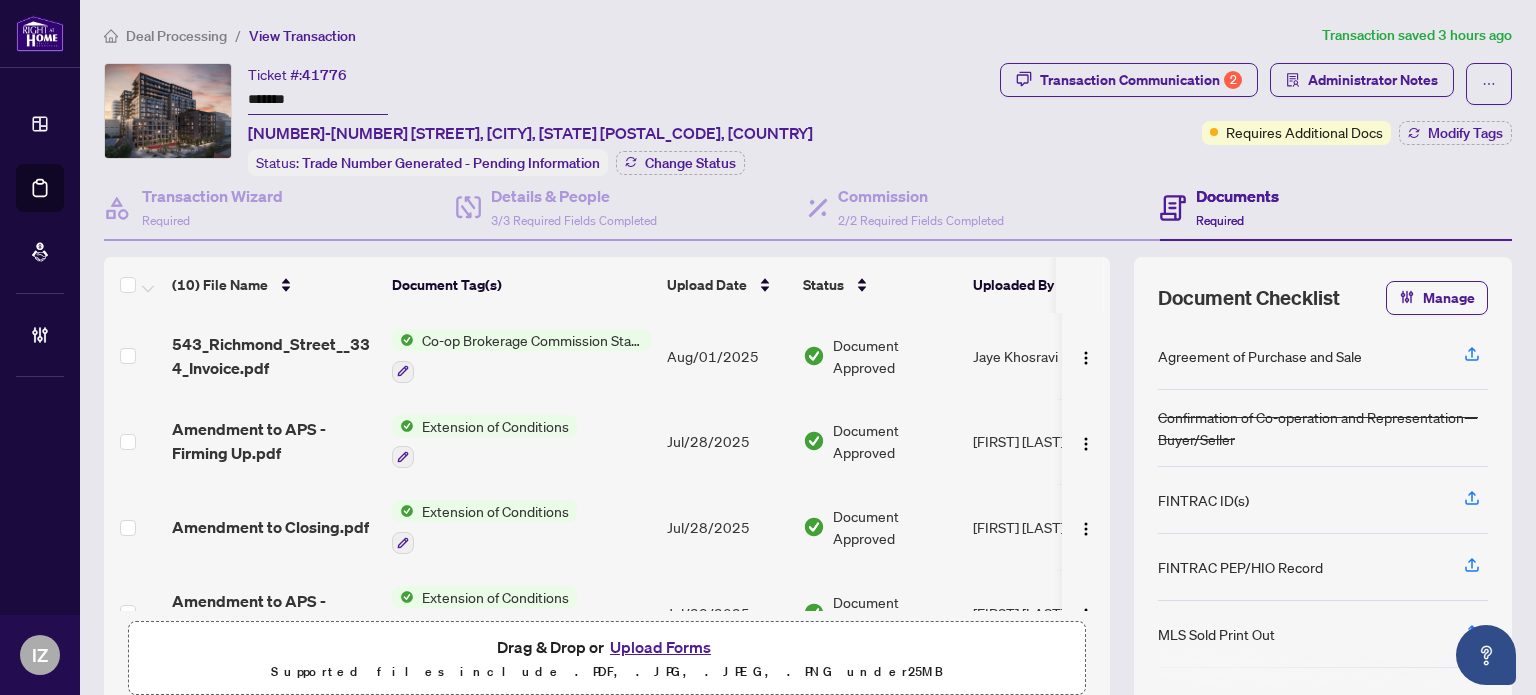 click on "Extension of Conditions" at bounding box center (495, 426) 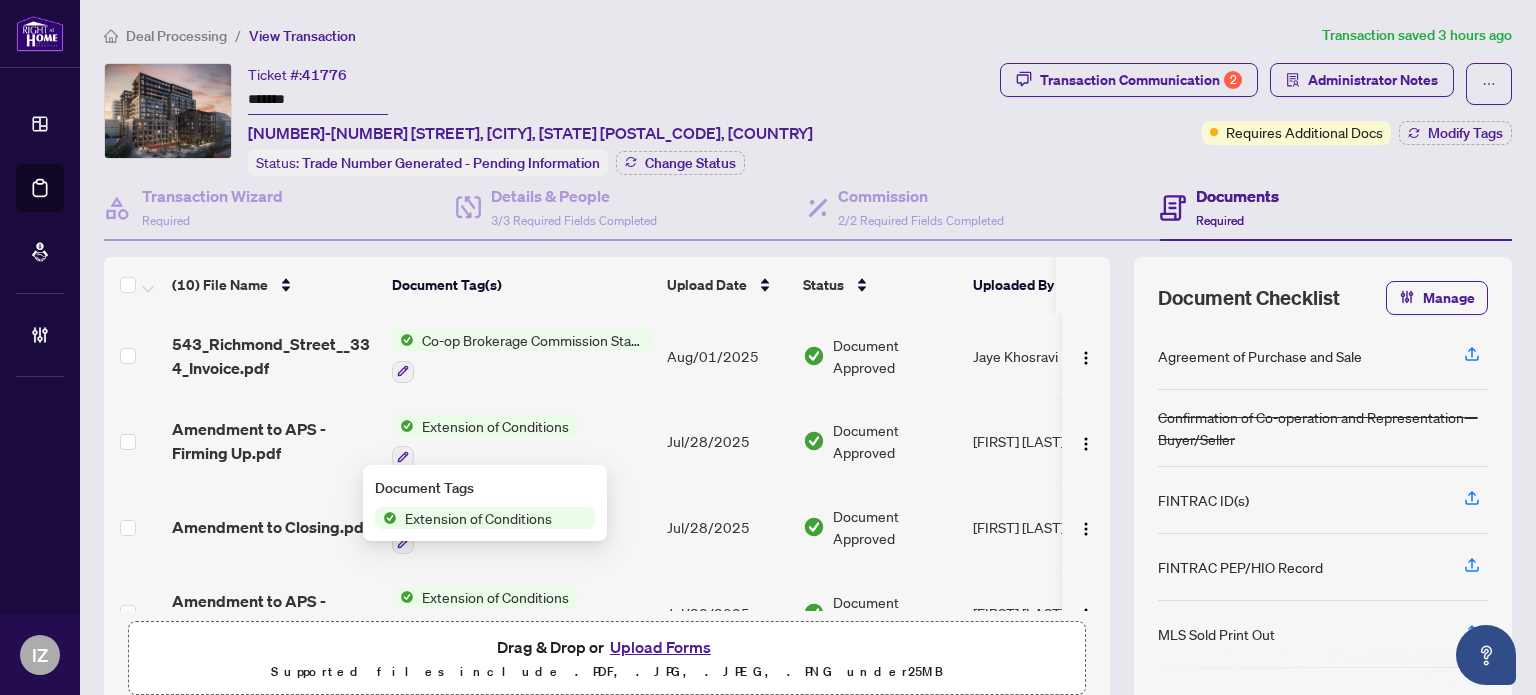 click on "Amendment to APS - Firming Up.pdf" at bounding box center [274, 441] 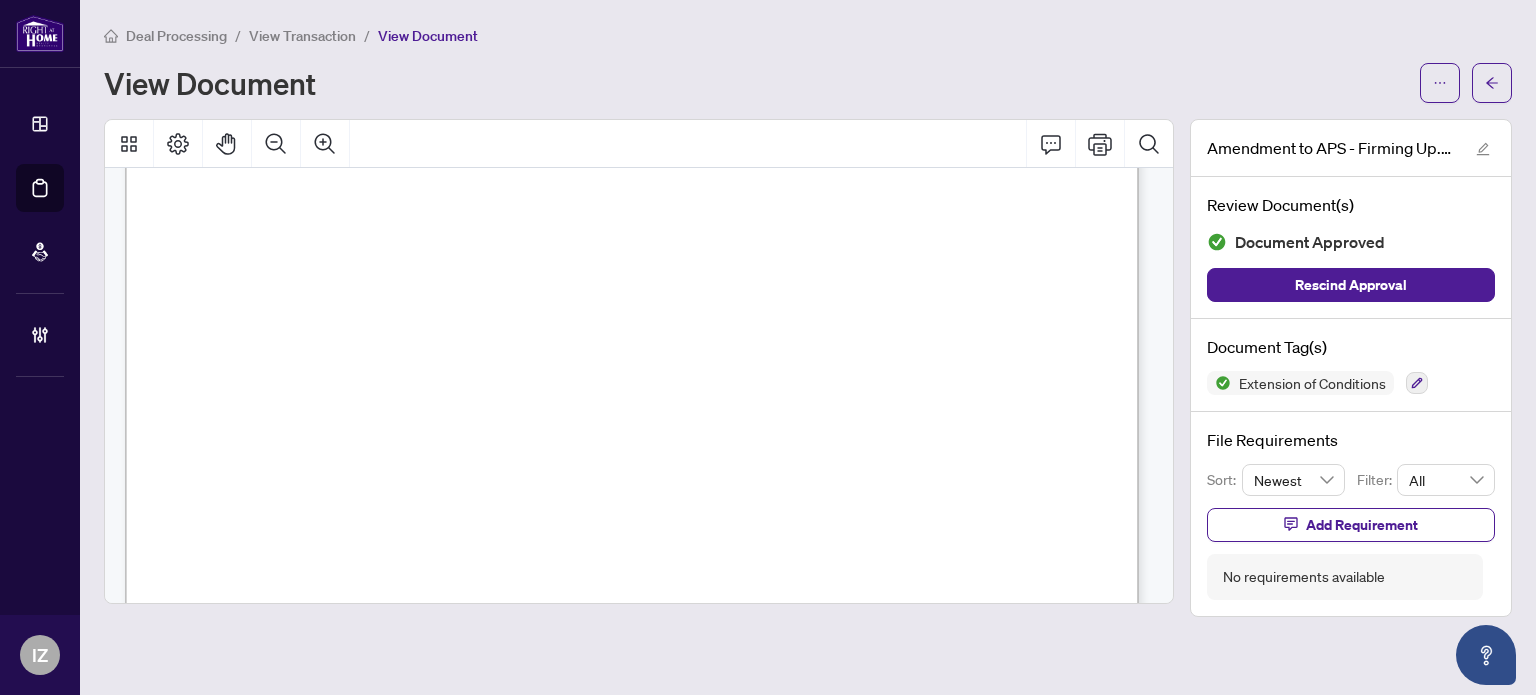 scroll, scrollTop: 1800, scrollLeft: 0, axis: vertical 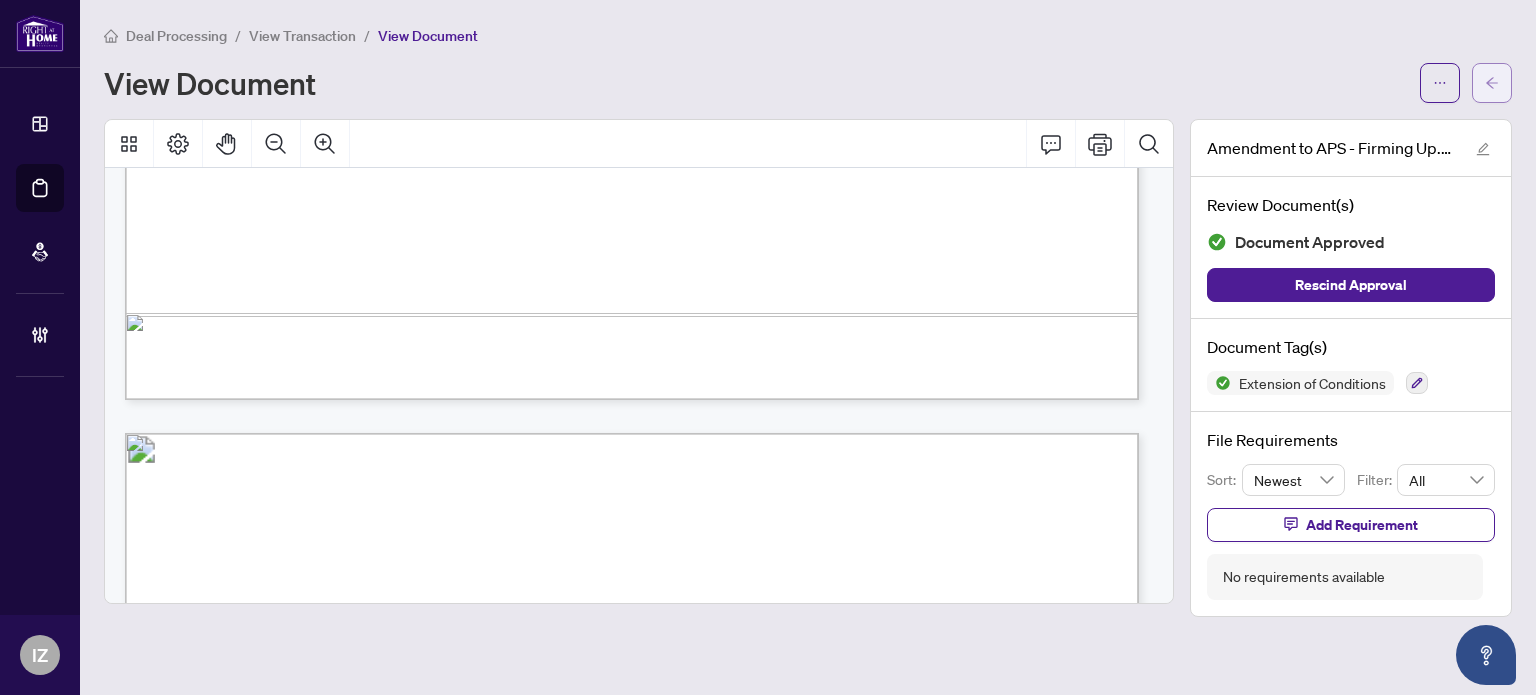 click at bounding box center (1492, 83) 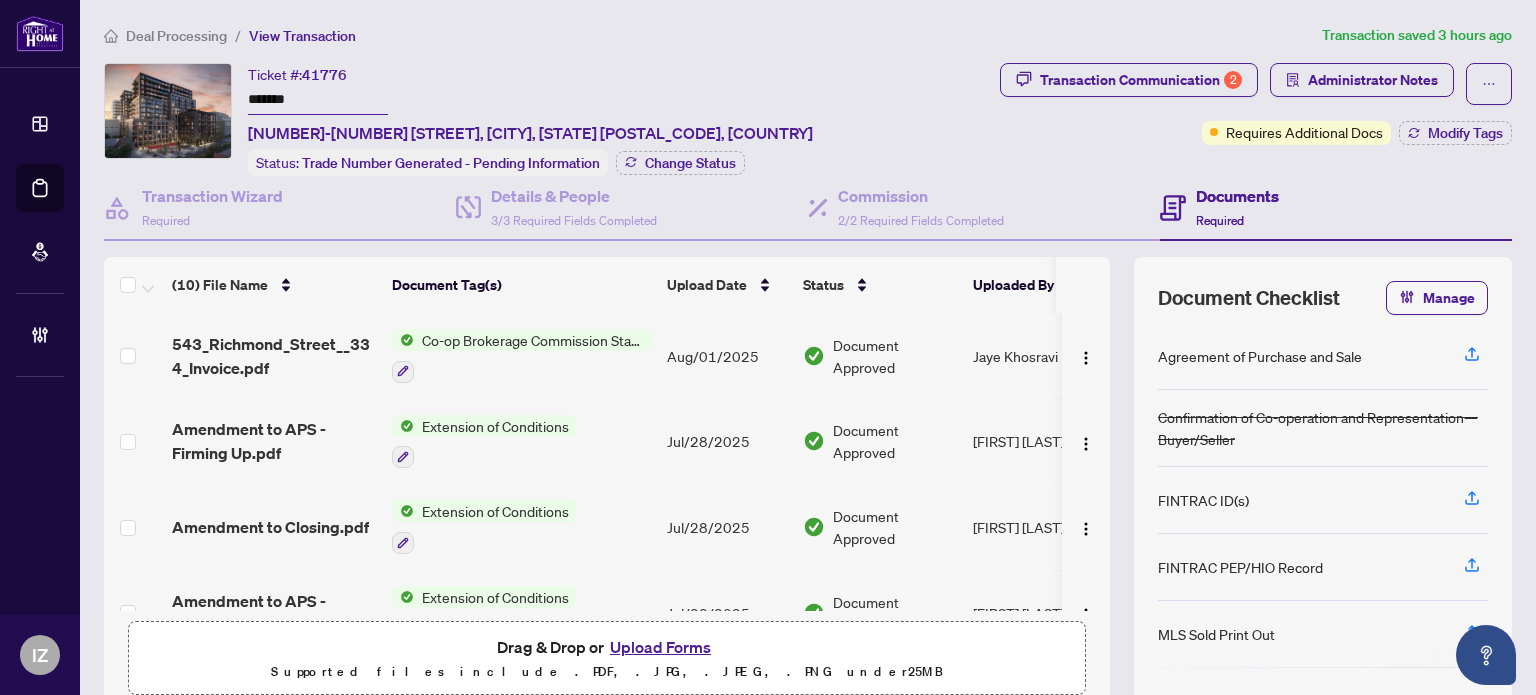 click on "Extension of Conditions" at bounding box center (495, 511) 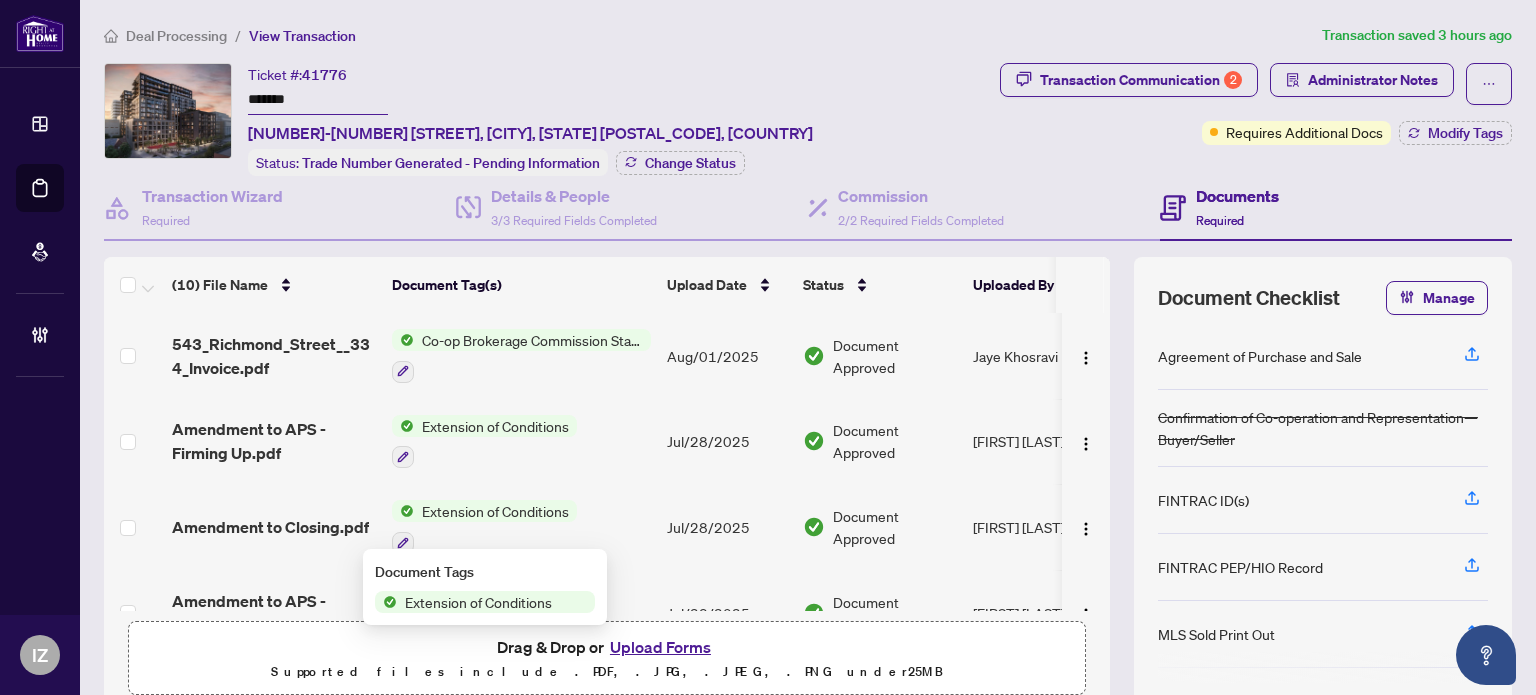 click on "Amendment to Closing.pdf" at bounding box center [270, 527] 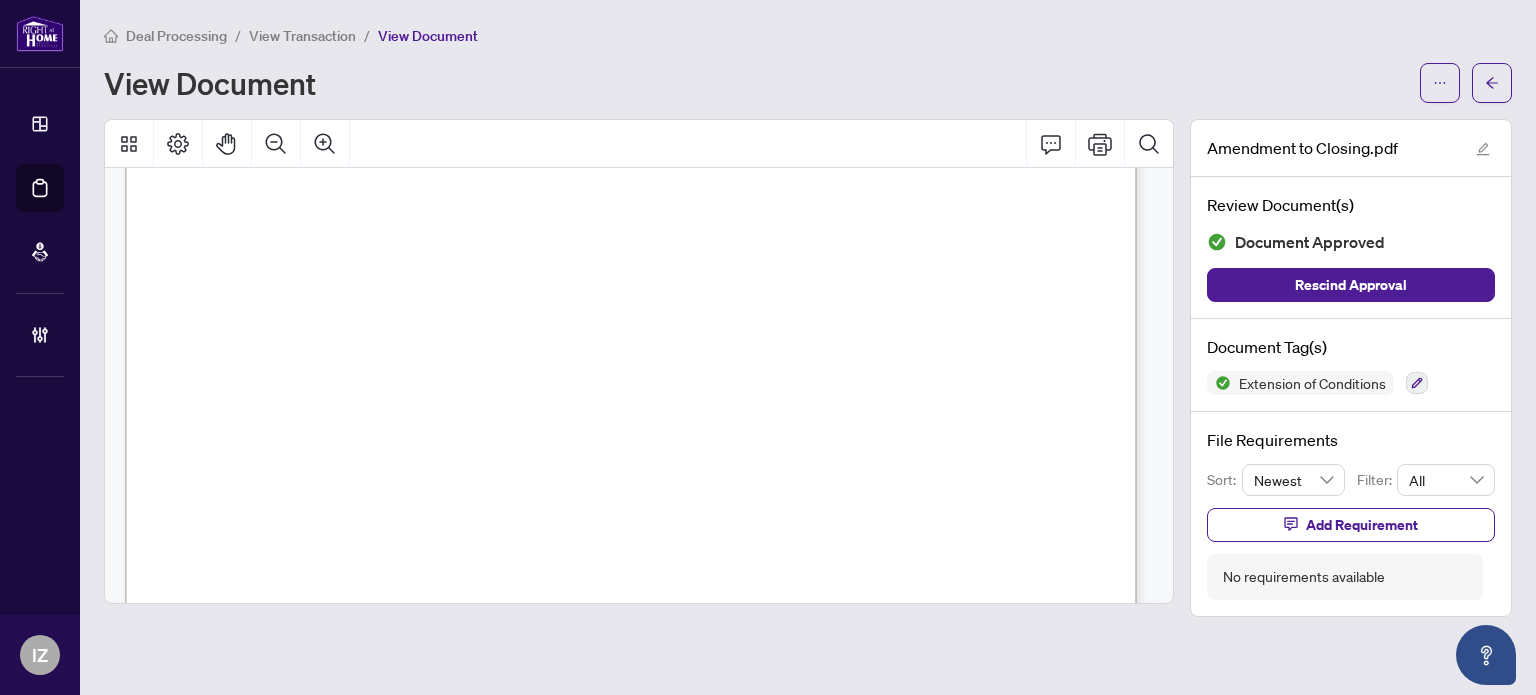scroll, scrollTop: 1800, scrollLeft: 0, axis: vertical 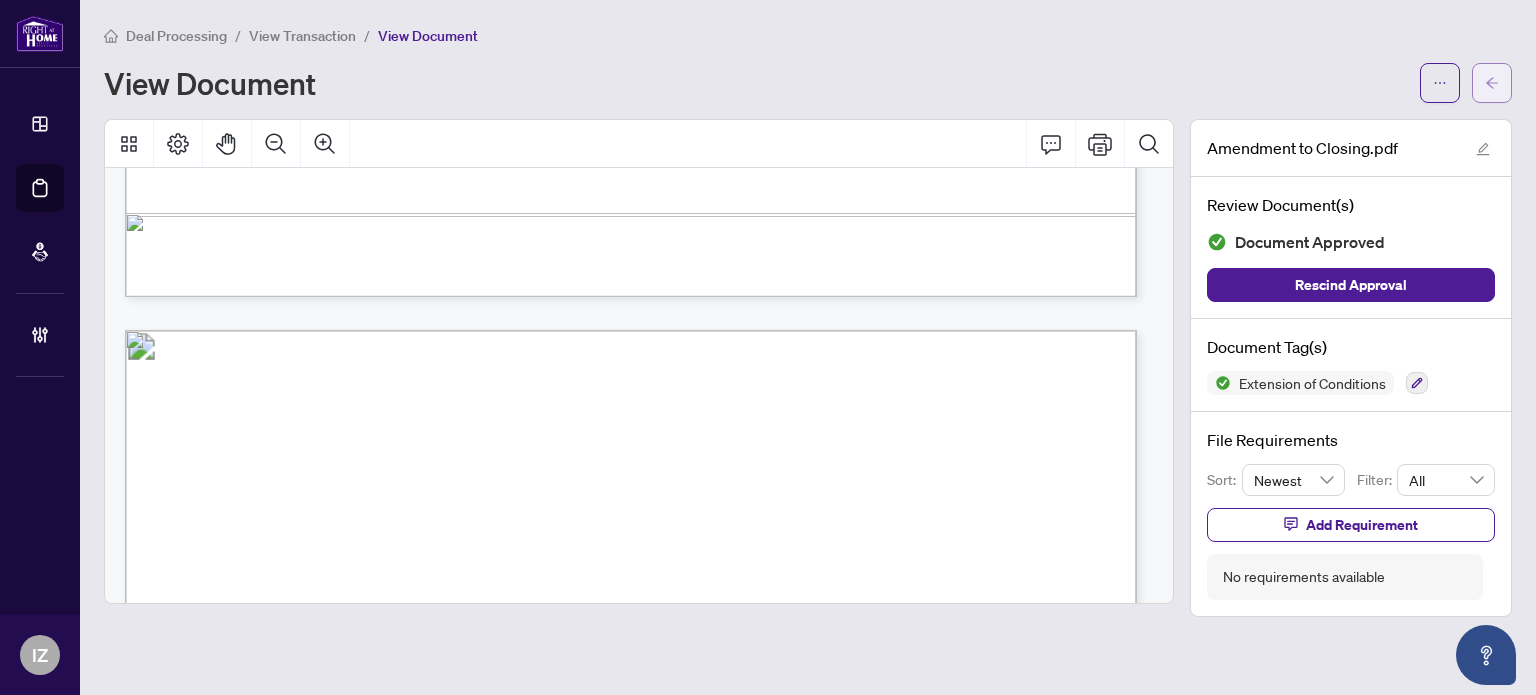 click at bounding box center [1492, 83] 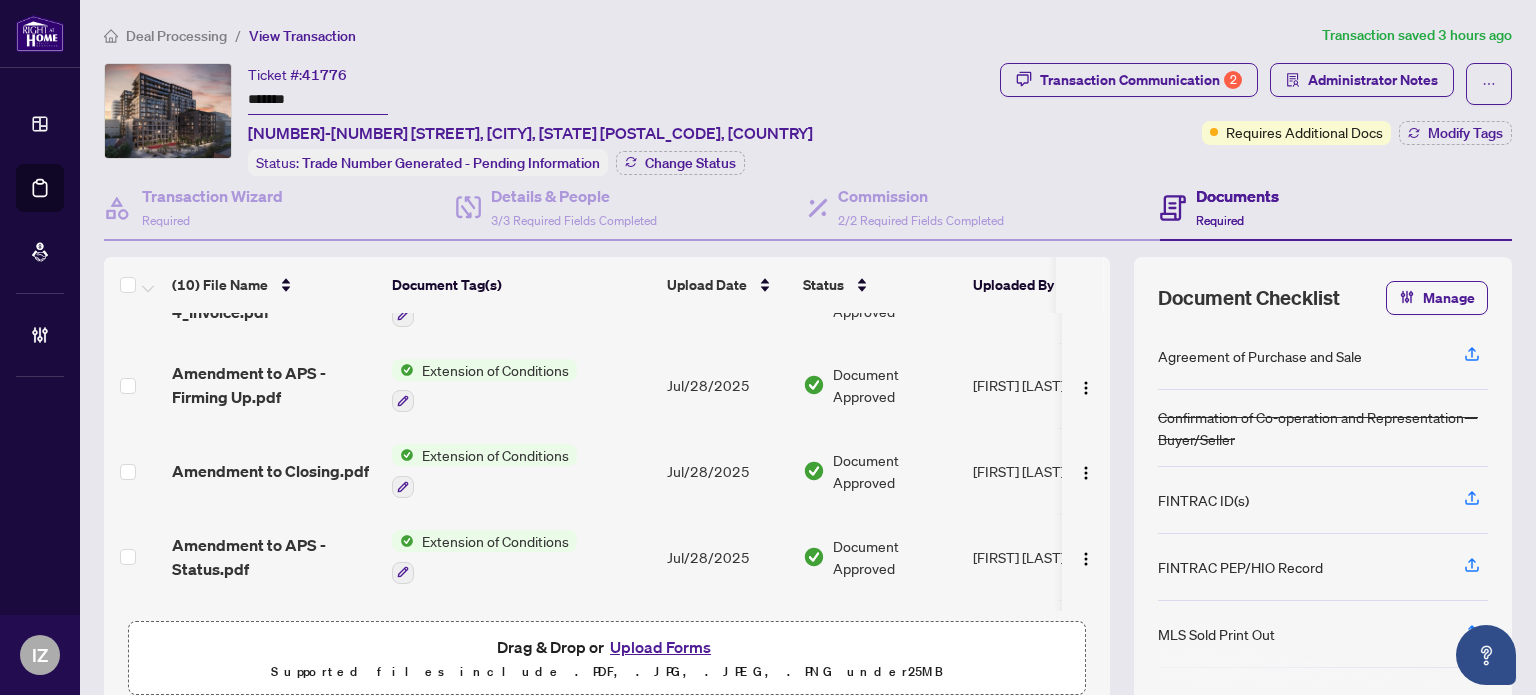 scroll, scrollTop: 100, scrollLeft: 0, axis: vertical 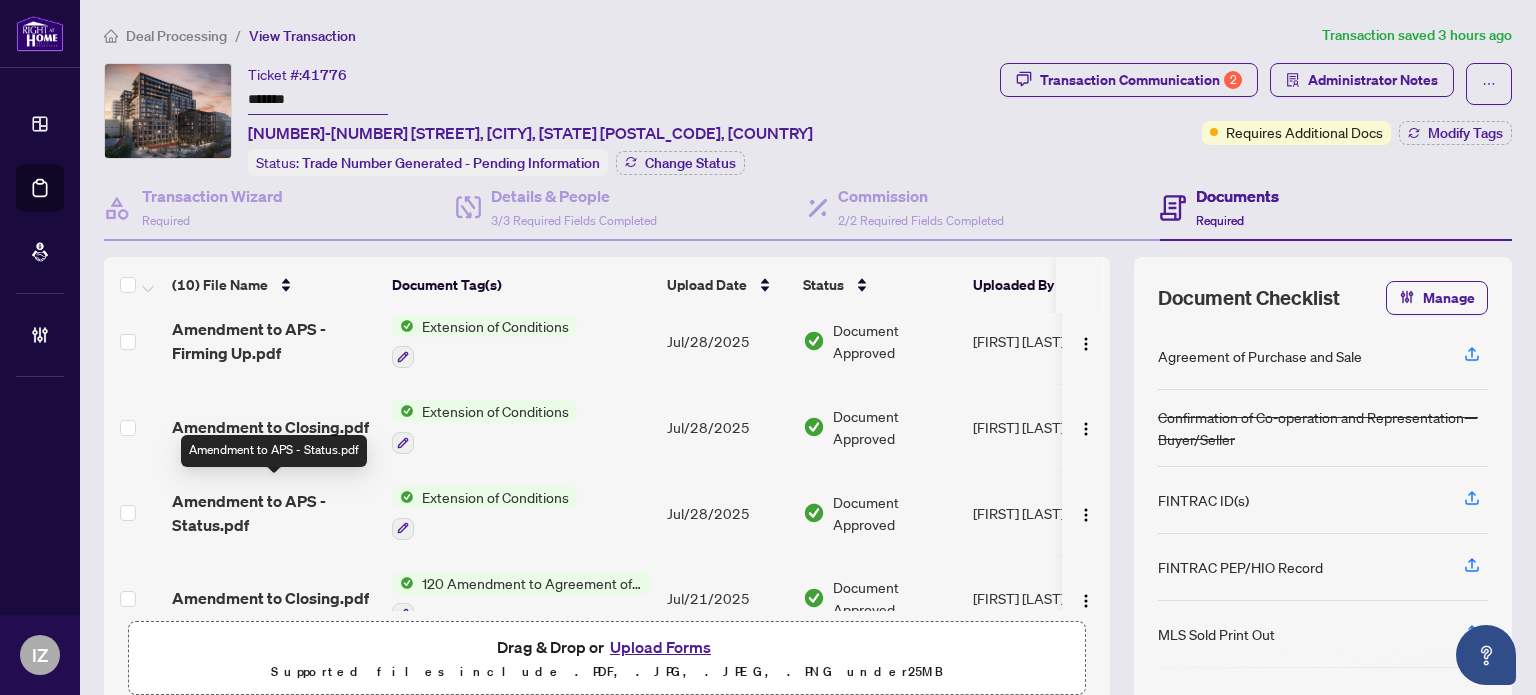 click on "Amendment to APS - Status.pdf" at bounding box center (274, 513) 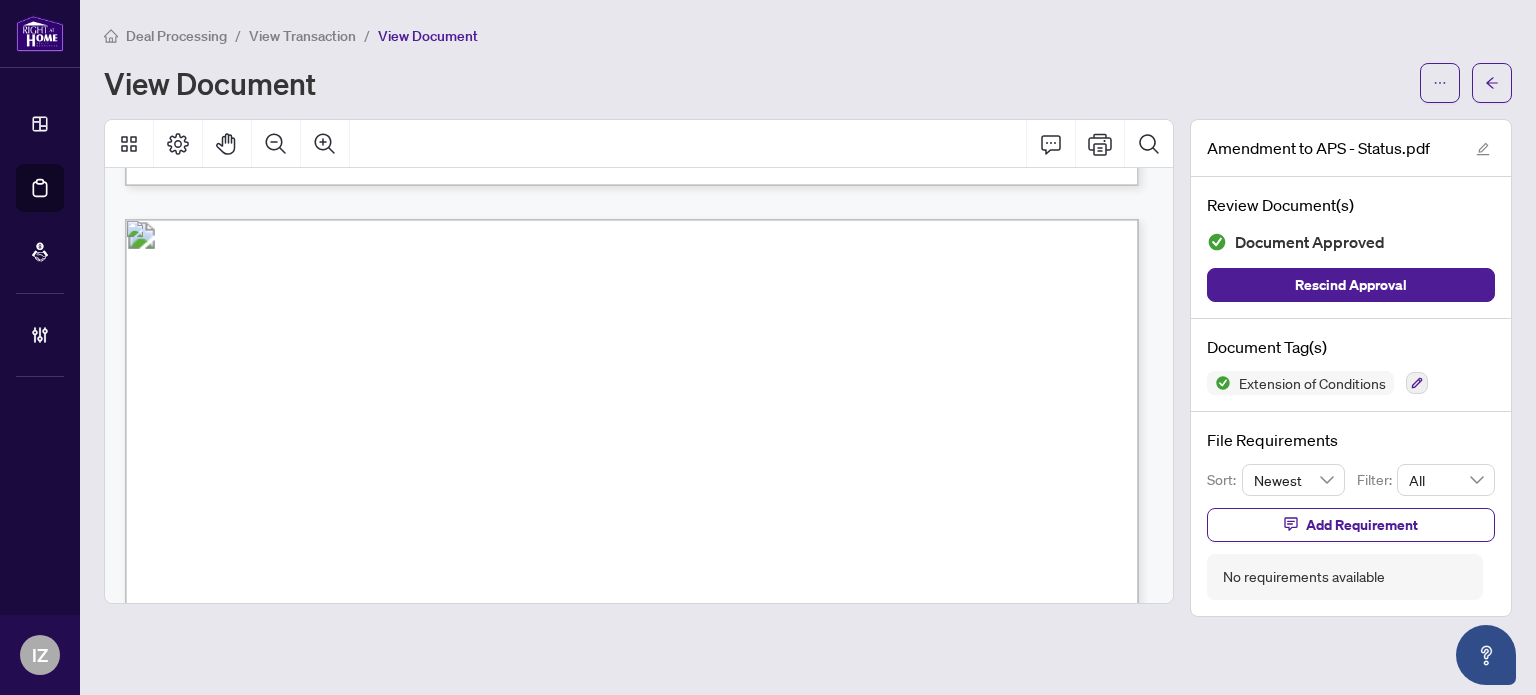scroll, scrollTop: 1300, scrollLeft: 0, axis: vertical 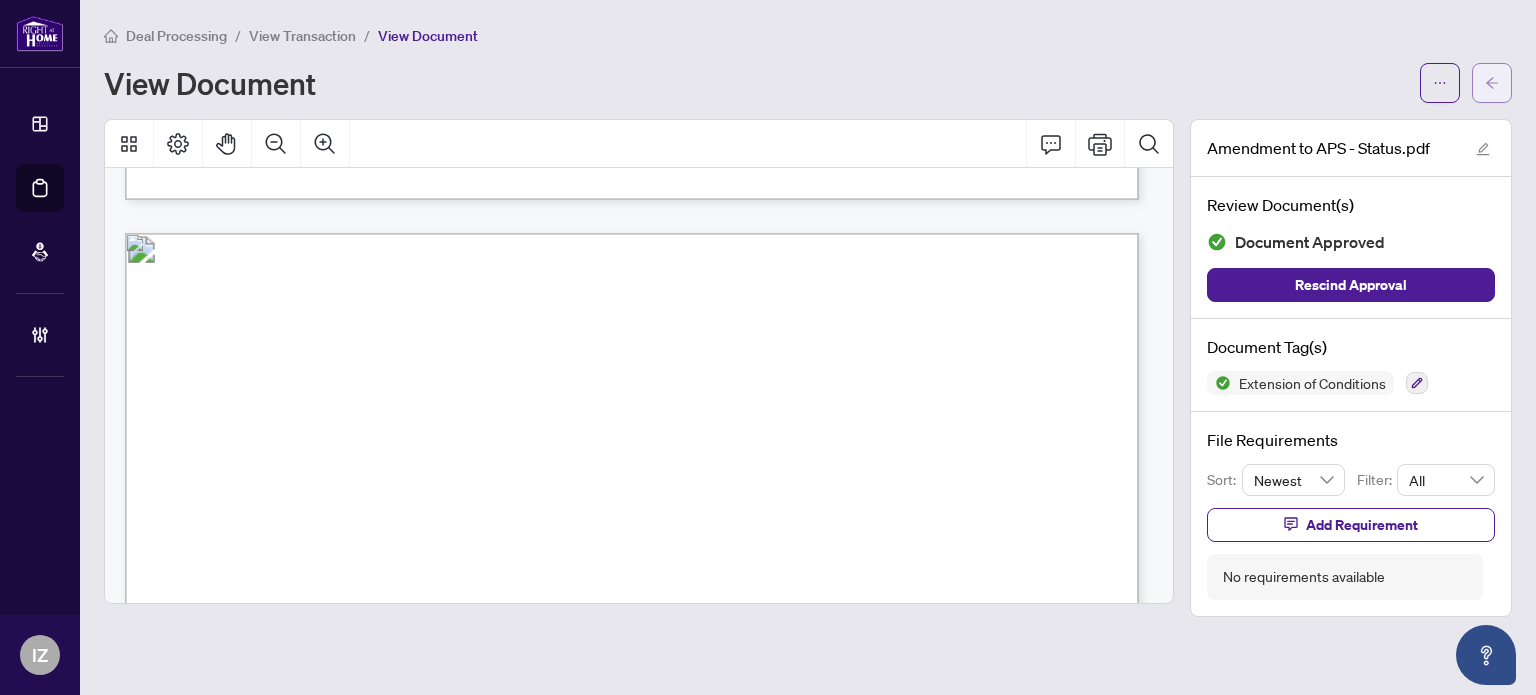 click 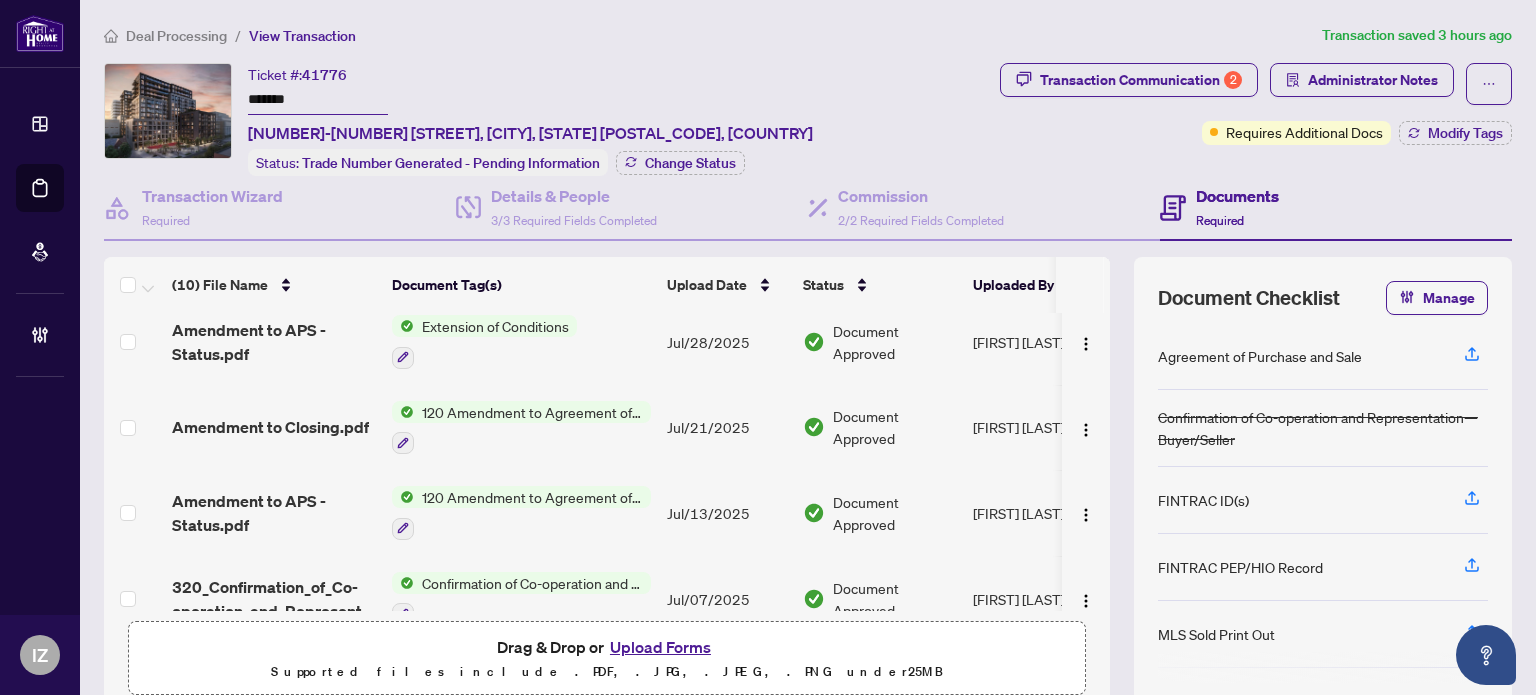 scroll, scrollTop: 300, scrollLeft: 0, axis: vertical 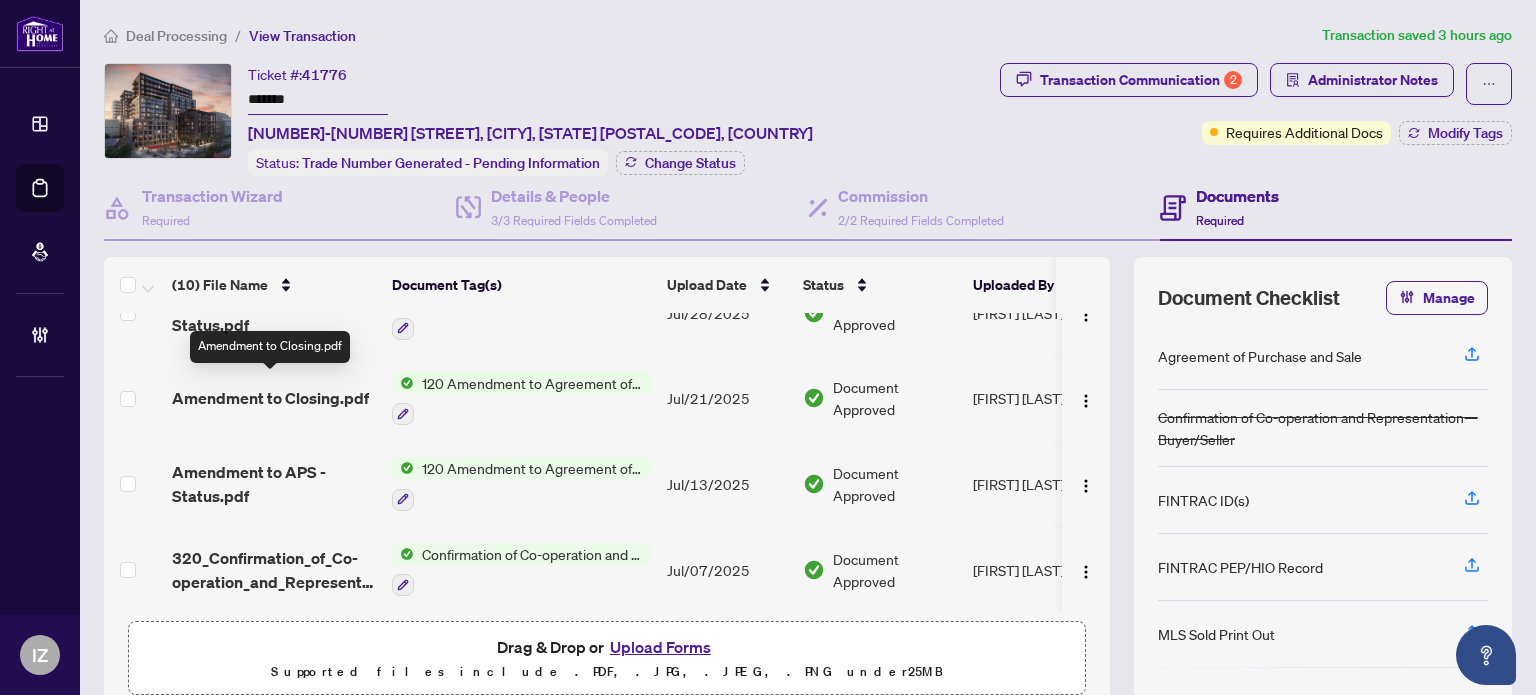 click on "Amendment to Closing.pdf" at bounding box center [270, 398] 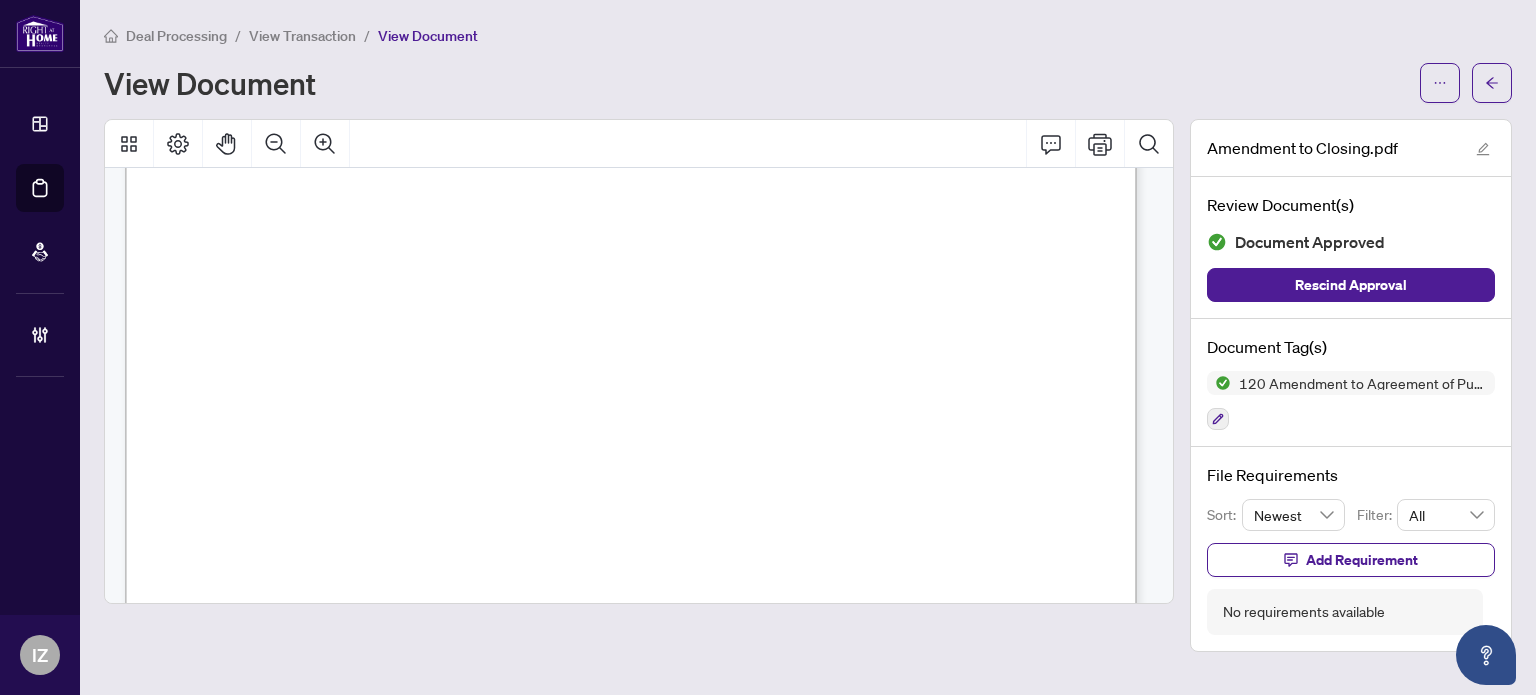 scroll, scrollTop: 1900, scrollLeft: 0, axis: vertical 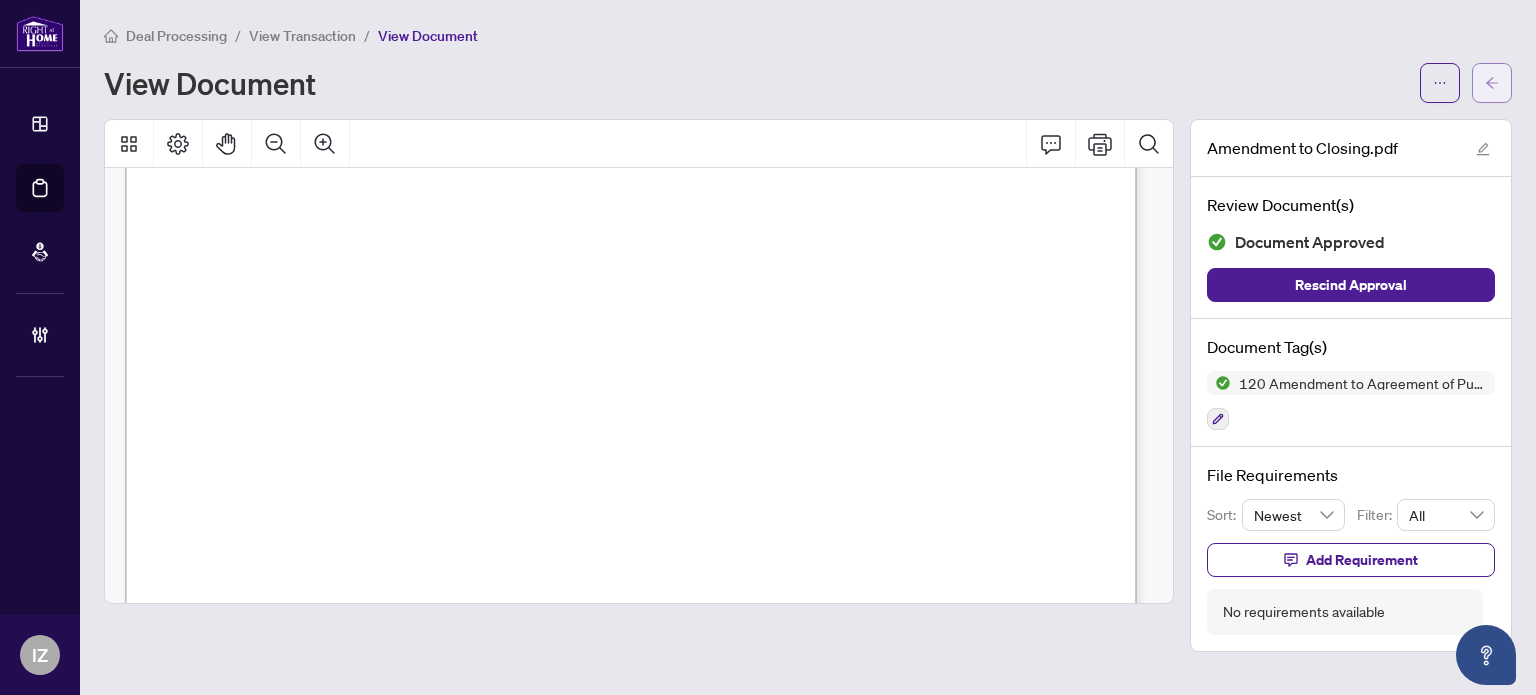 click 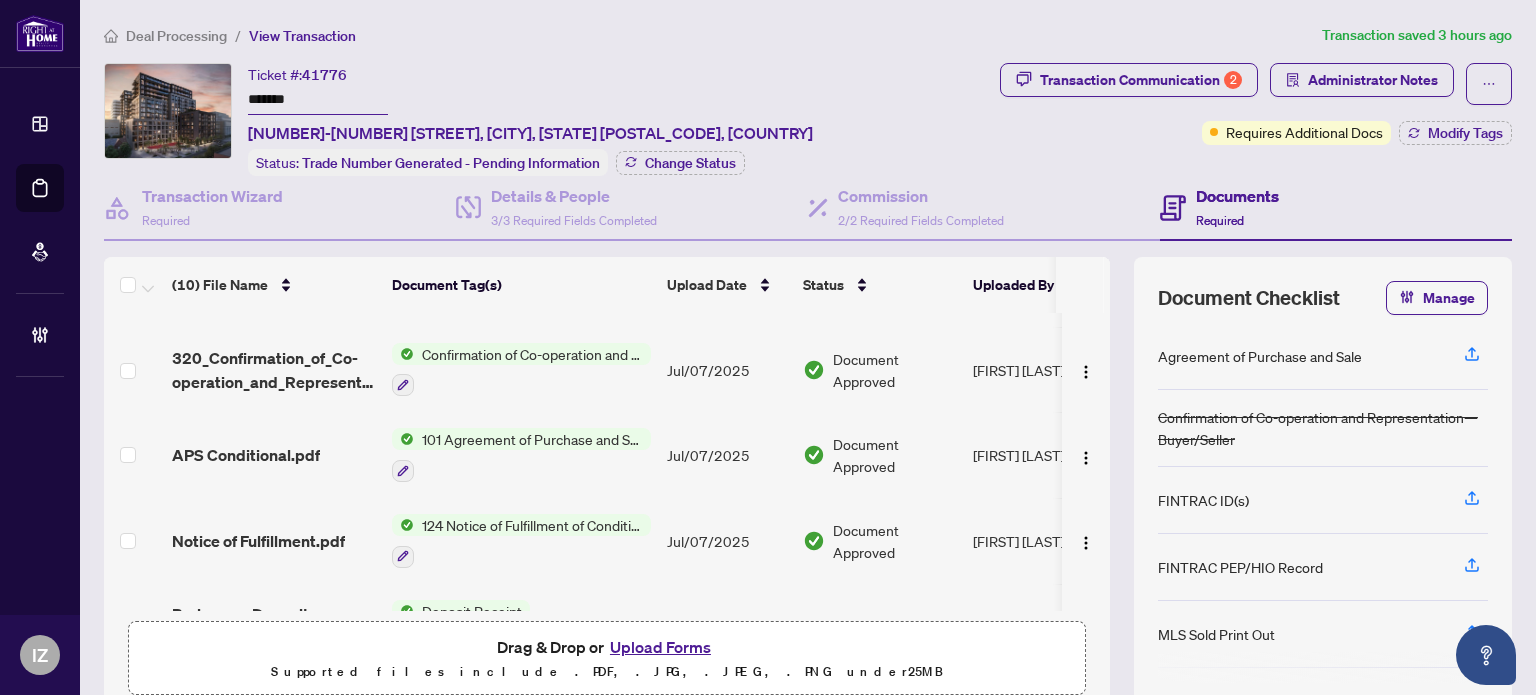scroll, scrollTop: 550, scrollLeft: 0, axis: vertical 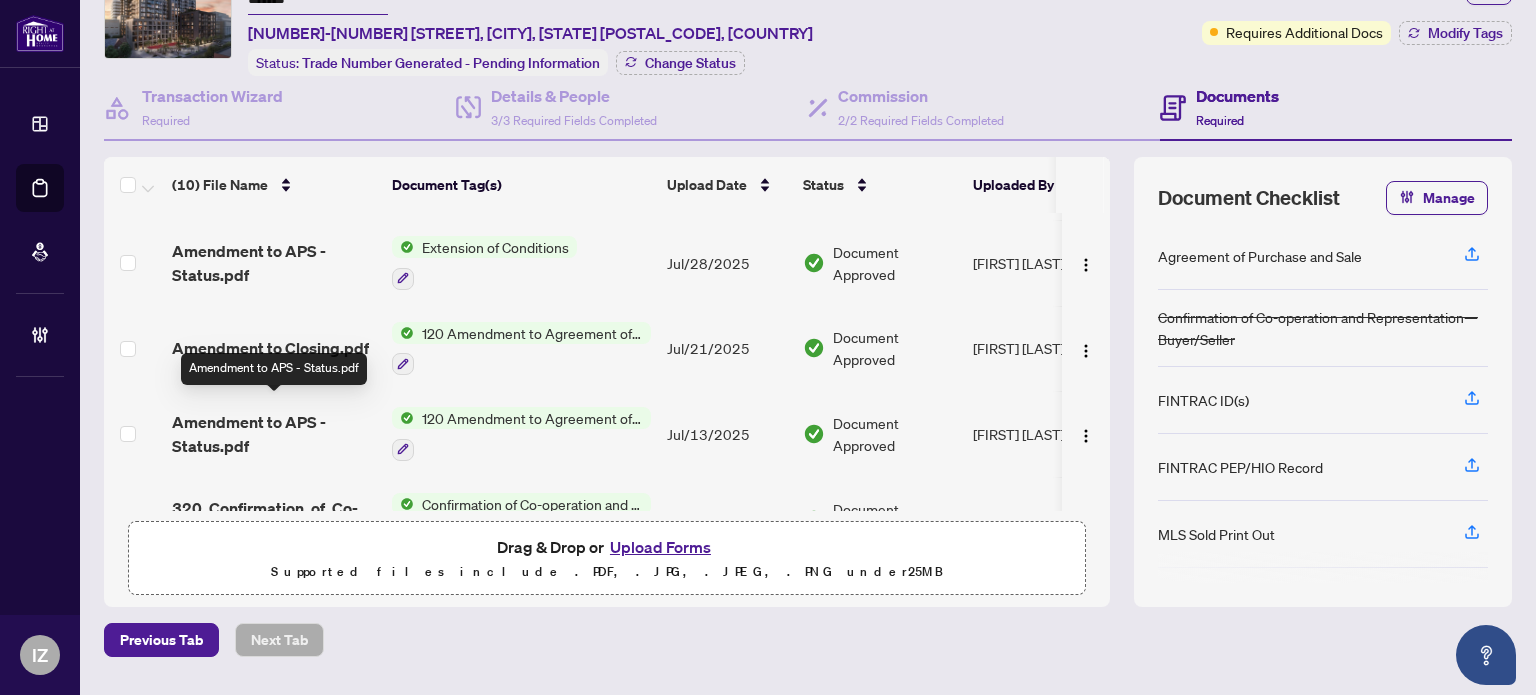 click on "Amendment to APS - Status.pdf" at bounding box center [274, 434] 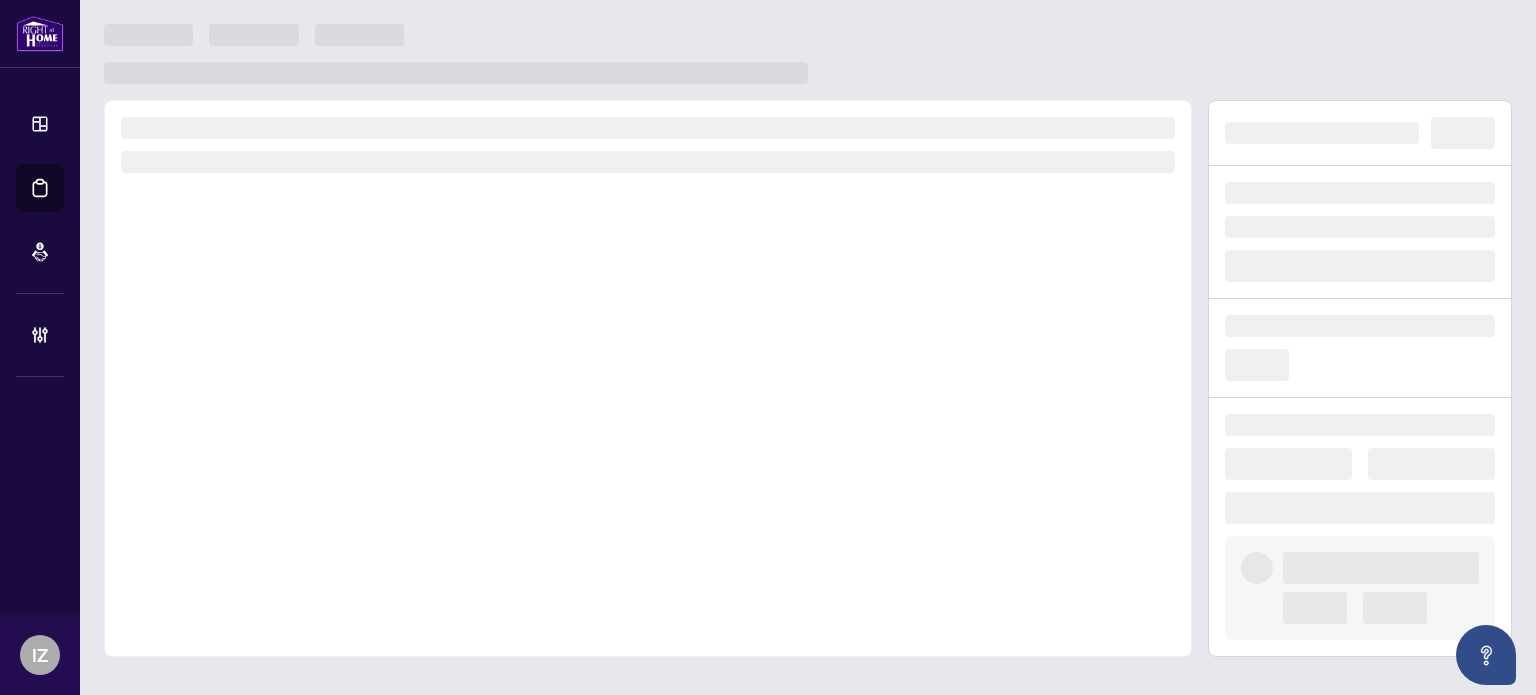 scroll, scrollTop: 0, scrollLeft: 0, axis: both 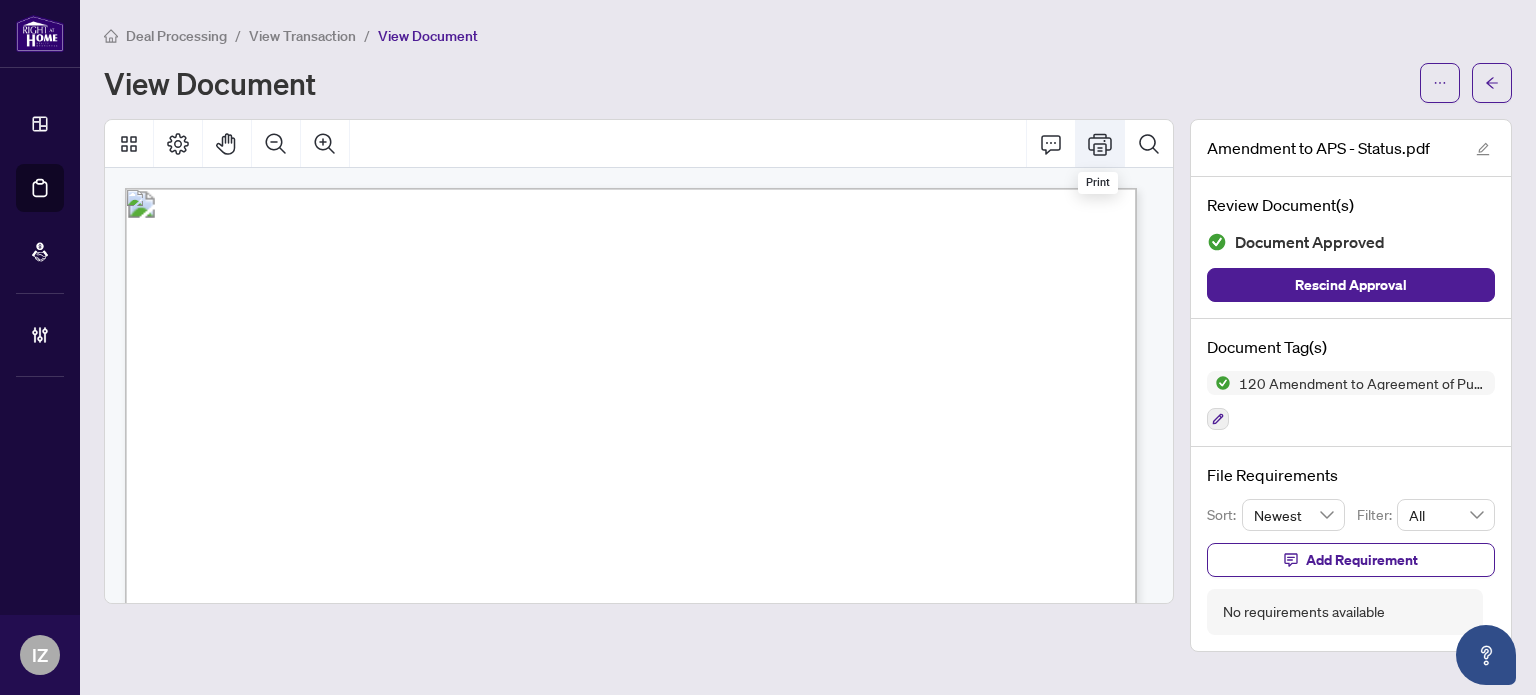 click 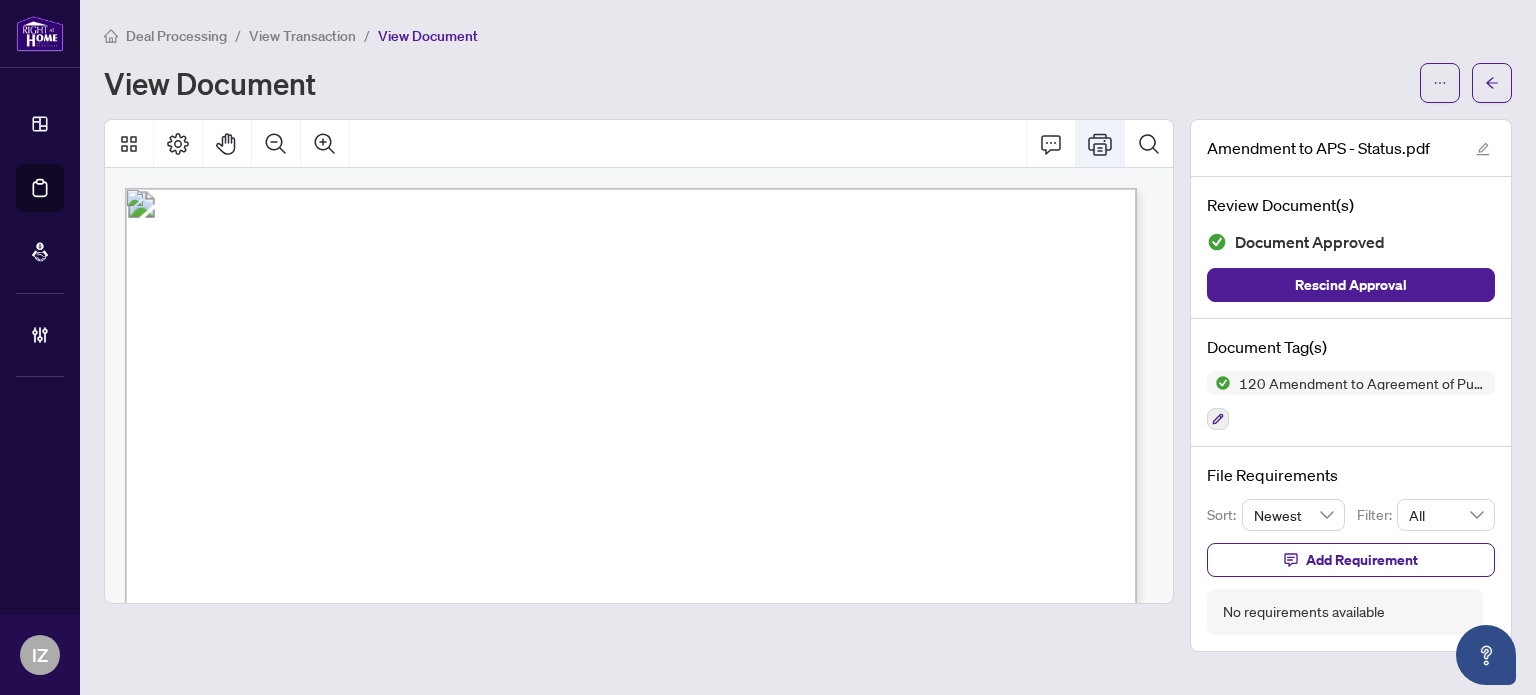 click 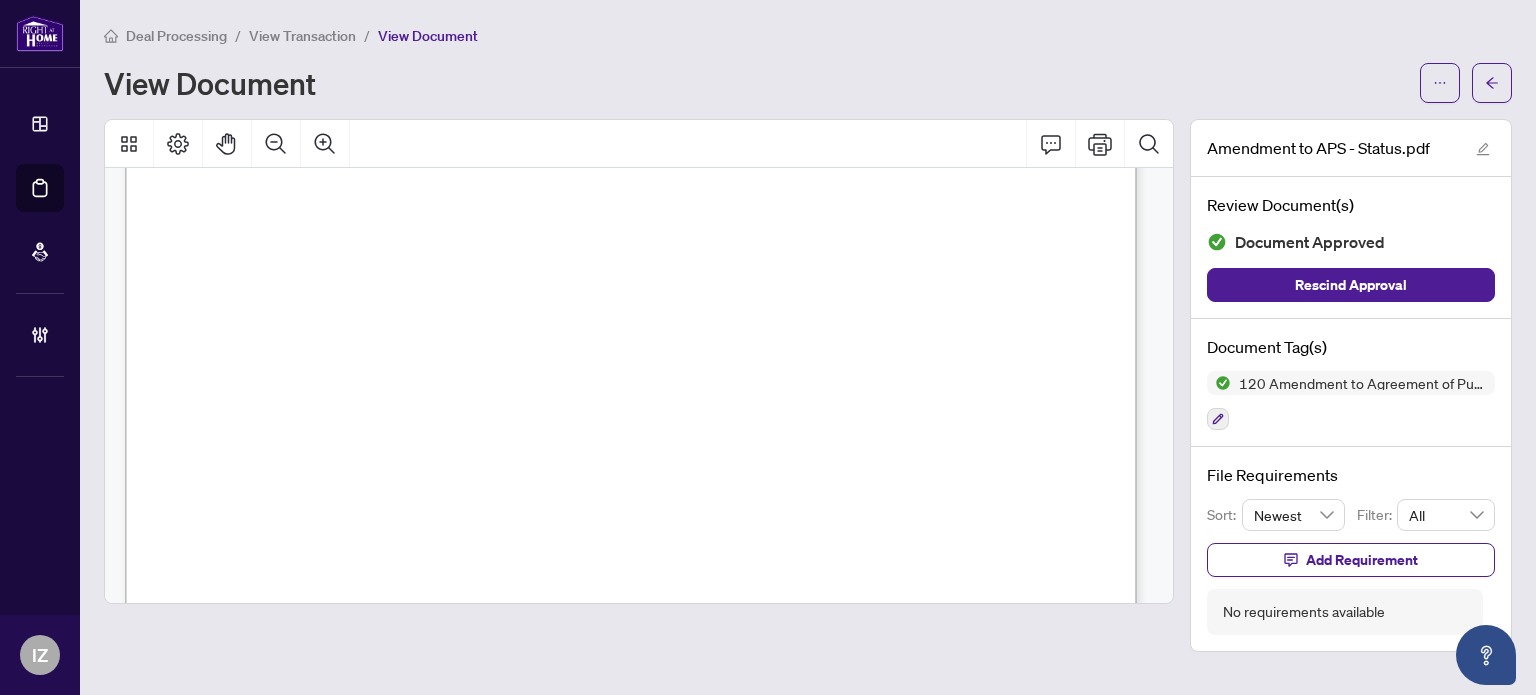 scroll, scrollTop: 500, scrollLeft: 0, axis: vertical 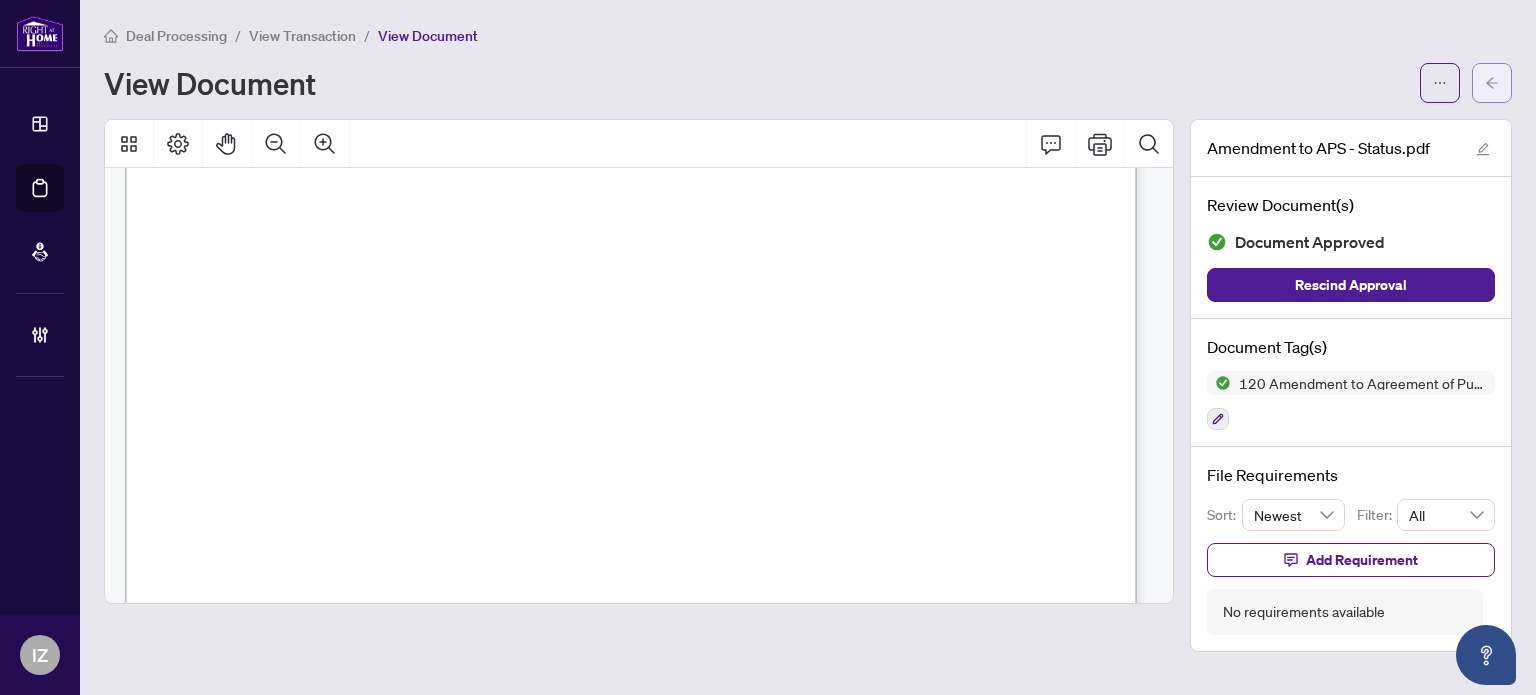click at bounding box center [1492, 83] 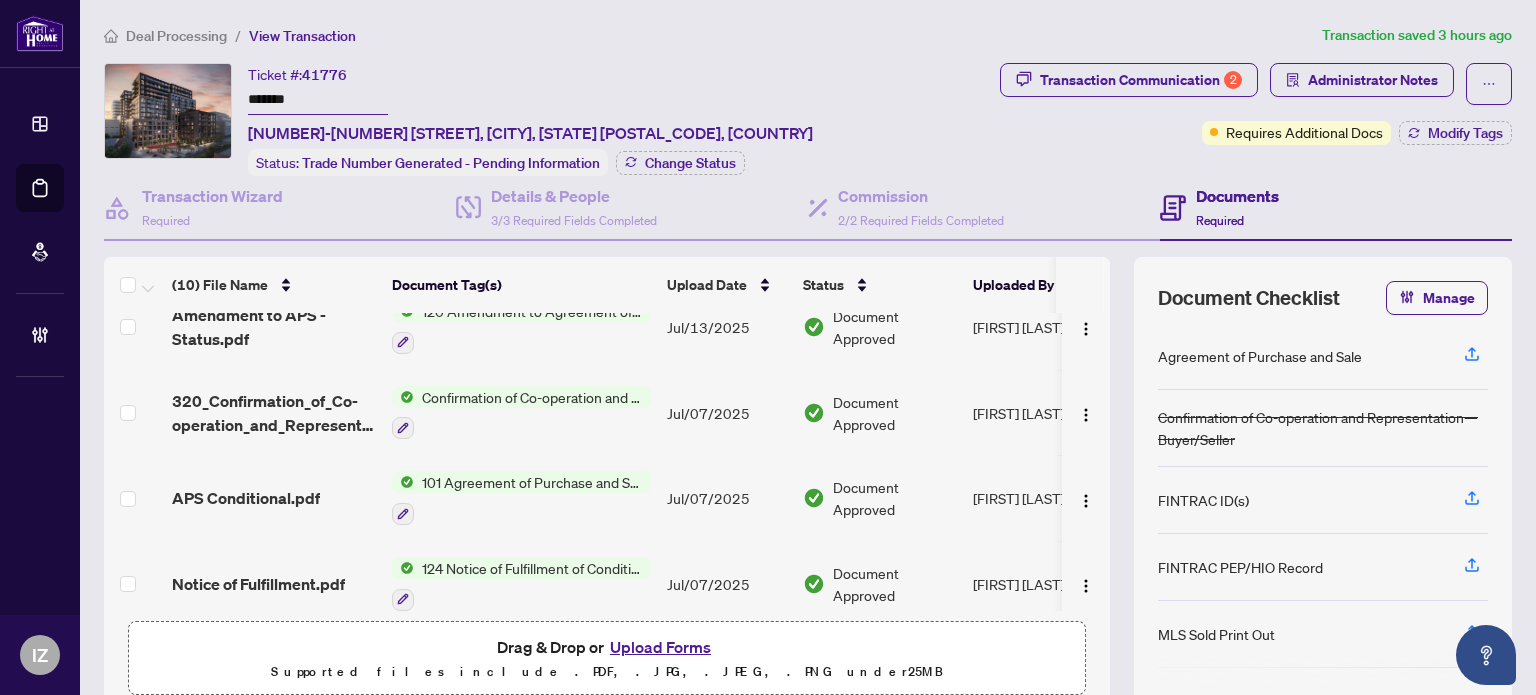 scroll, scrollTop: 550, scrollLeft: 0, axis: vertical 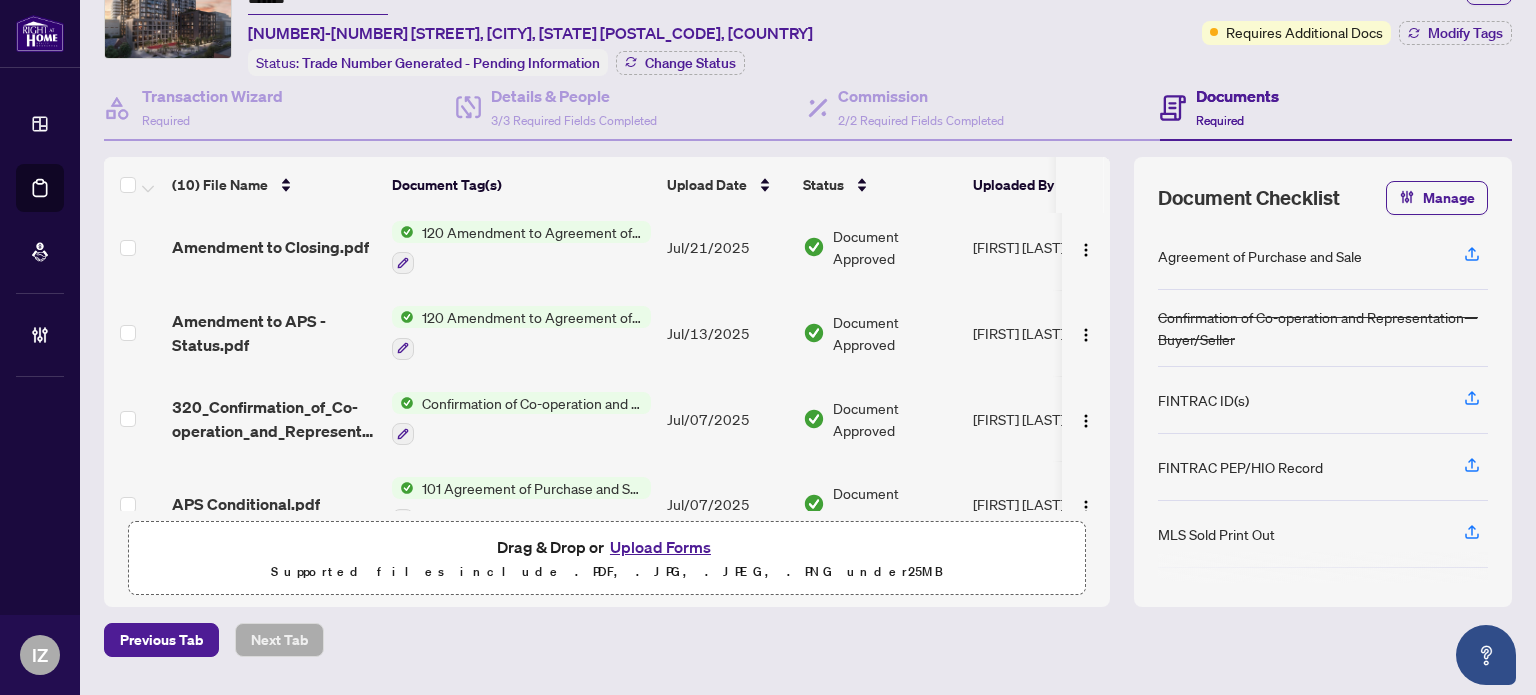 click on "120 Amendment to Agreement of Purchase and Sale" at bounding box center [521, 333] 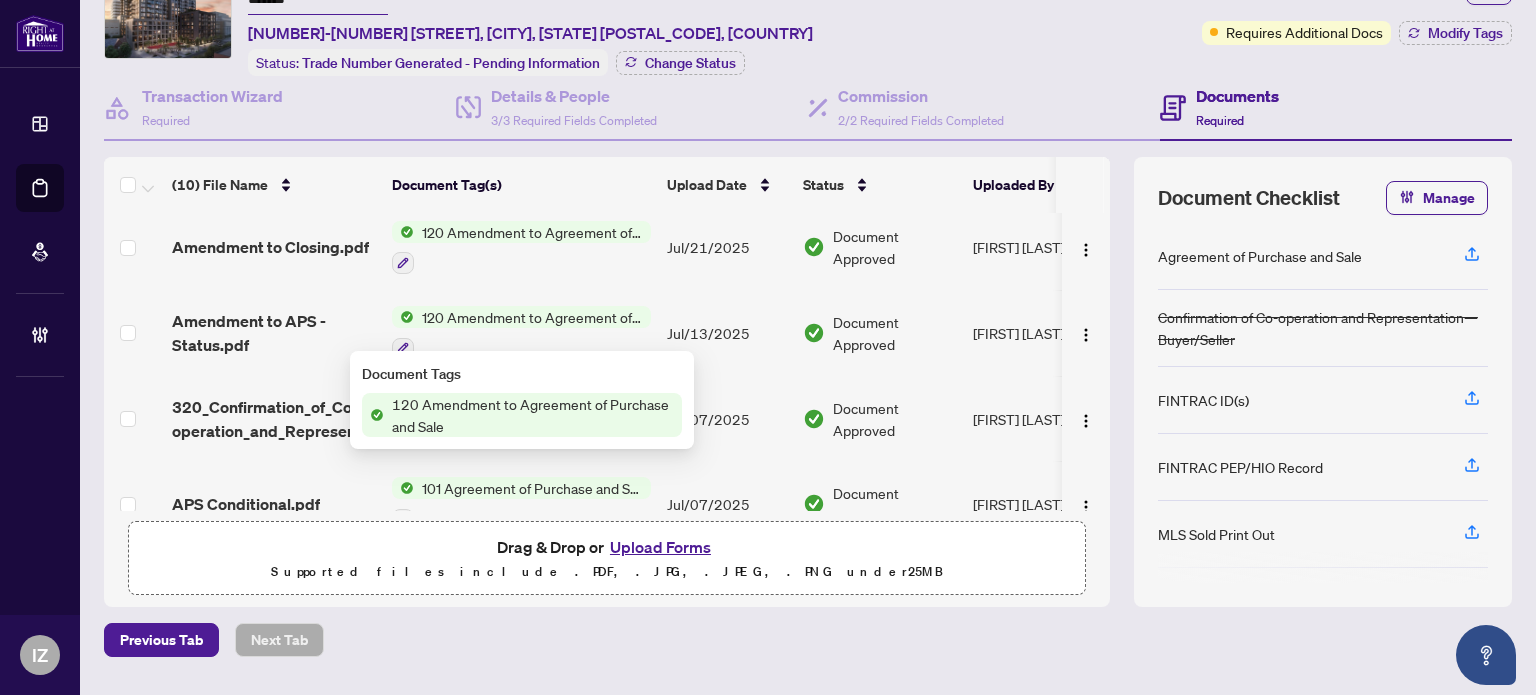 click on "120 Amendment to Agreement of Purchase and Sale" at bounding box center [532, 317] 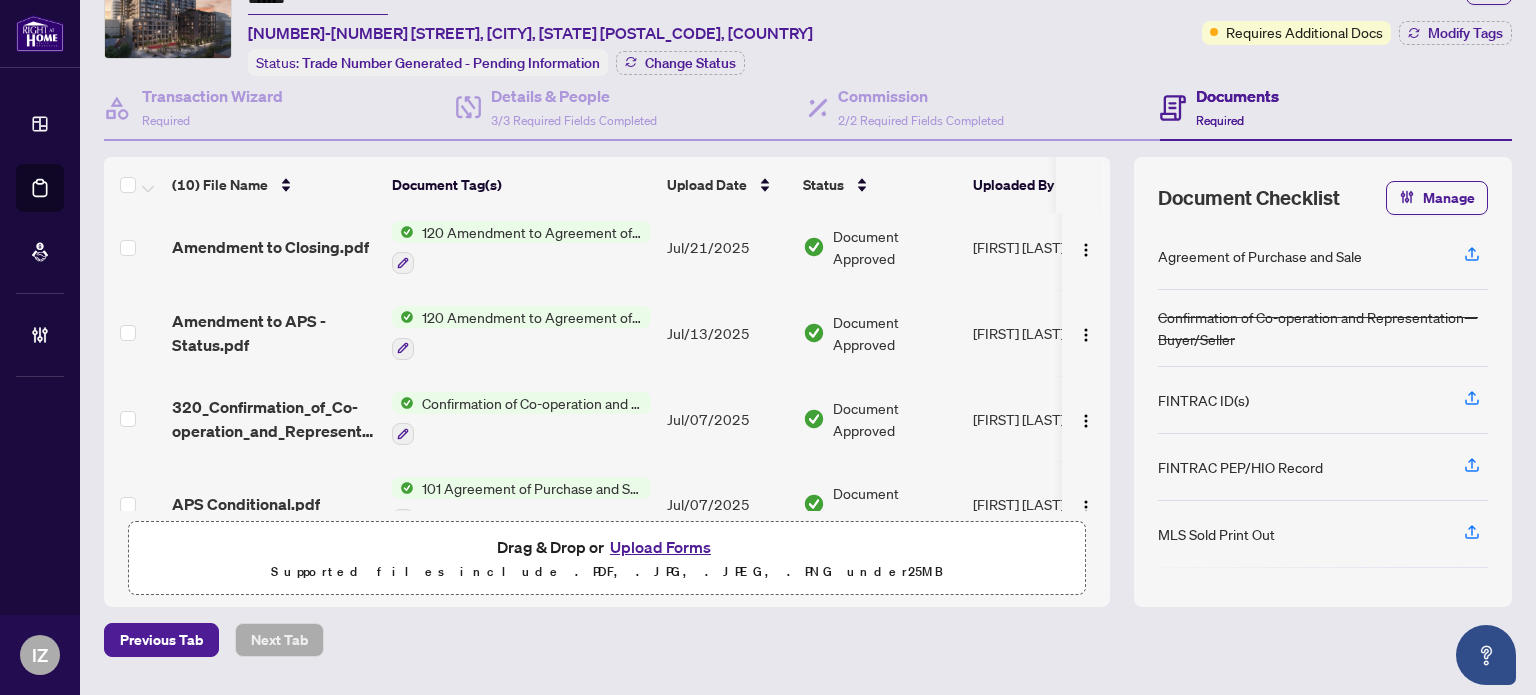click on "120 Amendment to Agreement of Purchase and Sale" at bounding box center [532, 317] 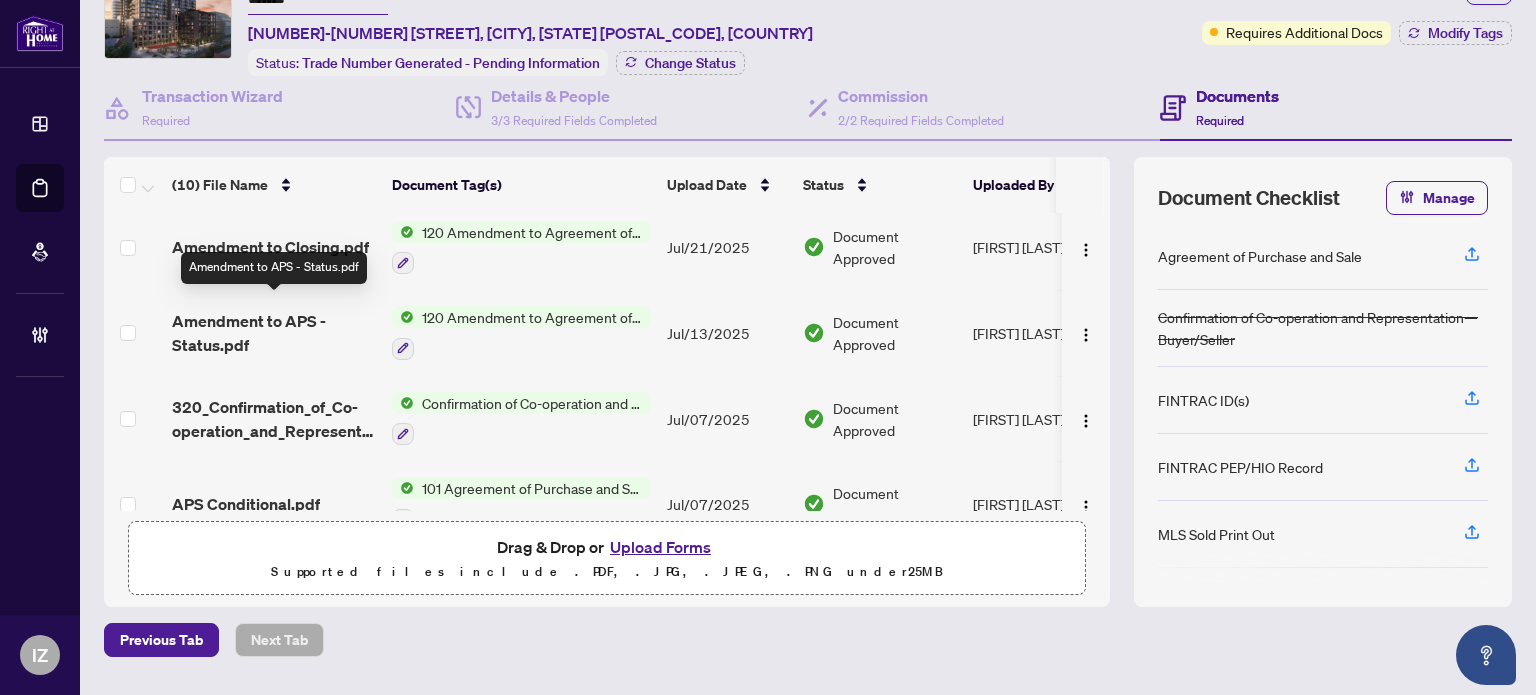 click on "Amendment to APS - Status.pdf" at bounding box center [274, 333] 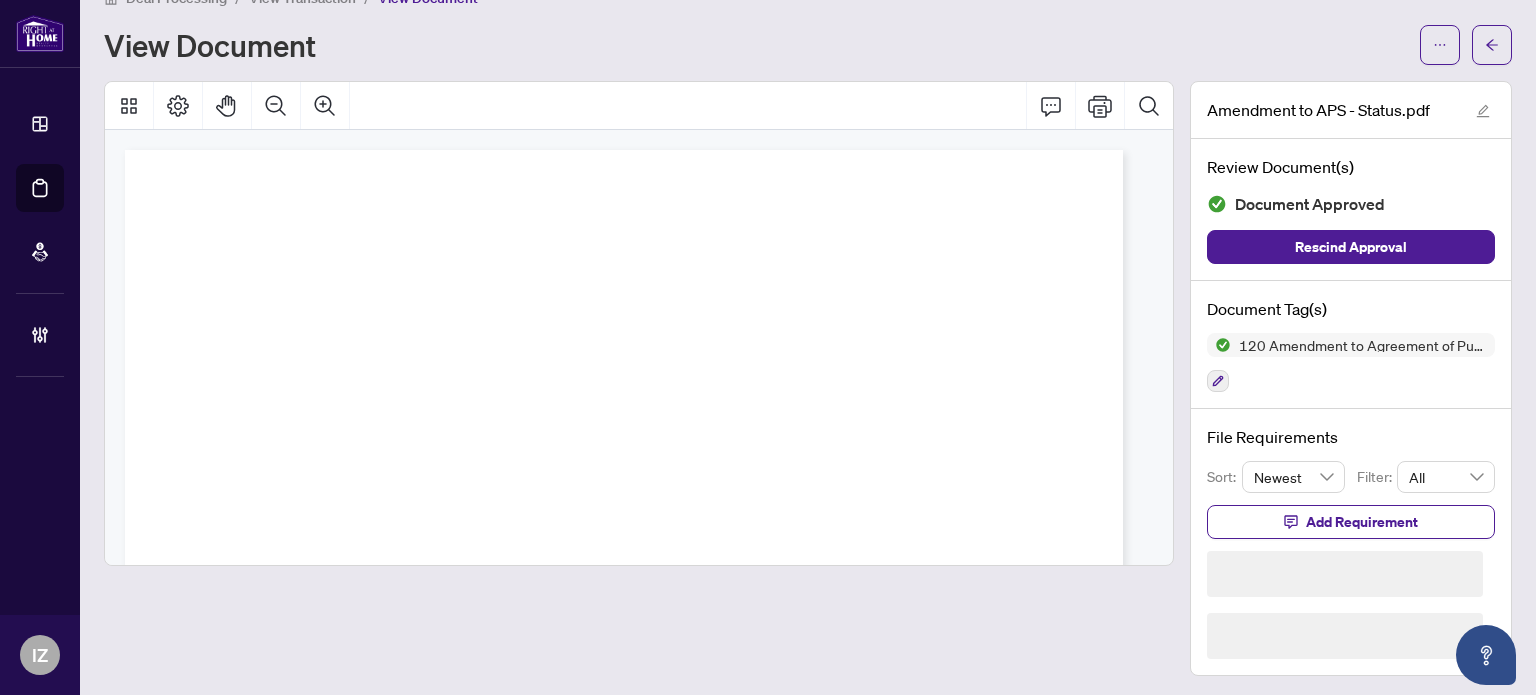 scroll, scrollTop: 0, scrollLeft: 0, axis: both 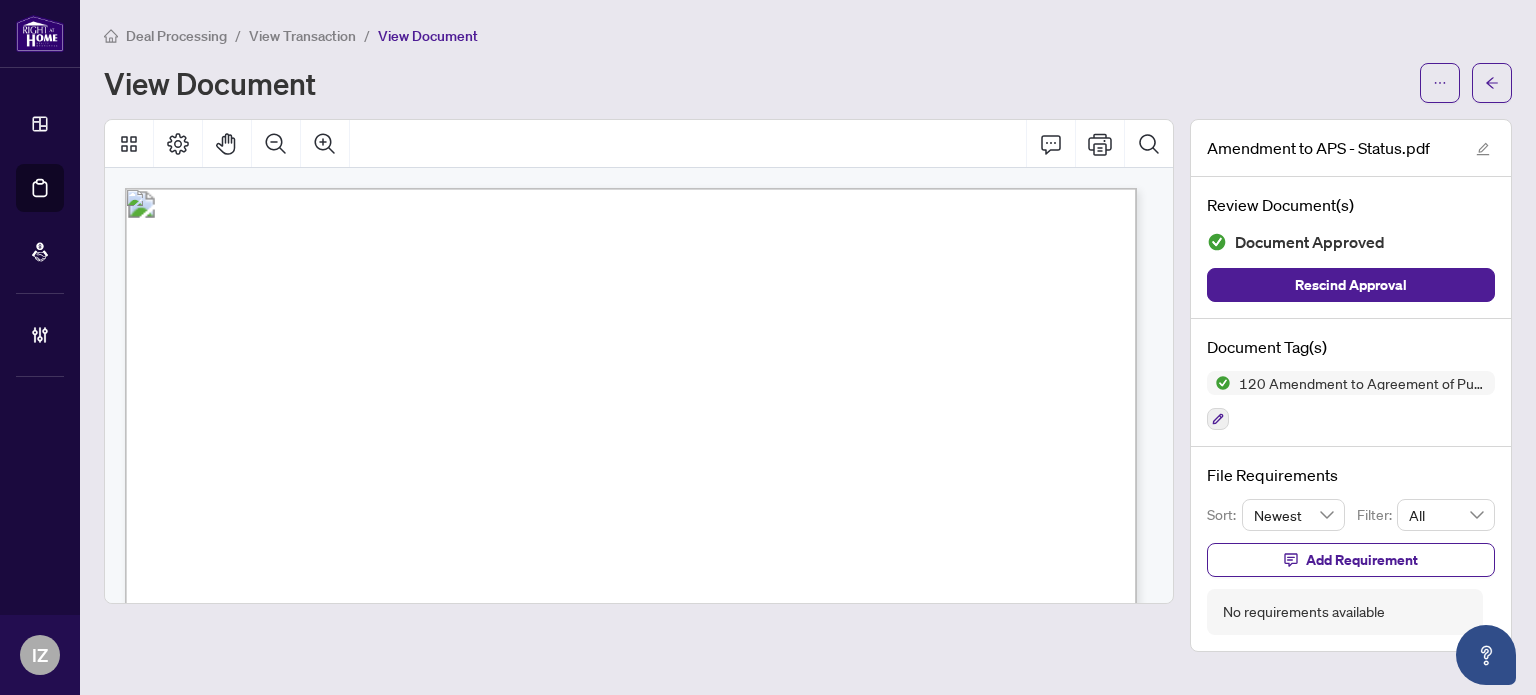 click on "DigiSign Verified - [ID]" at bounding box center (248, 210) 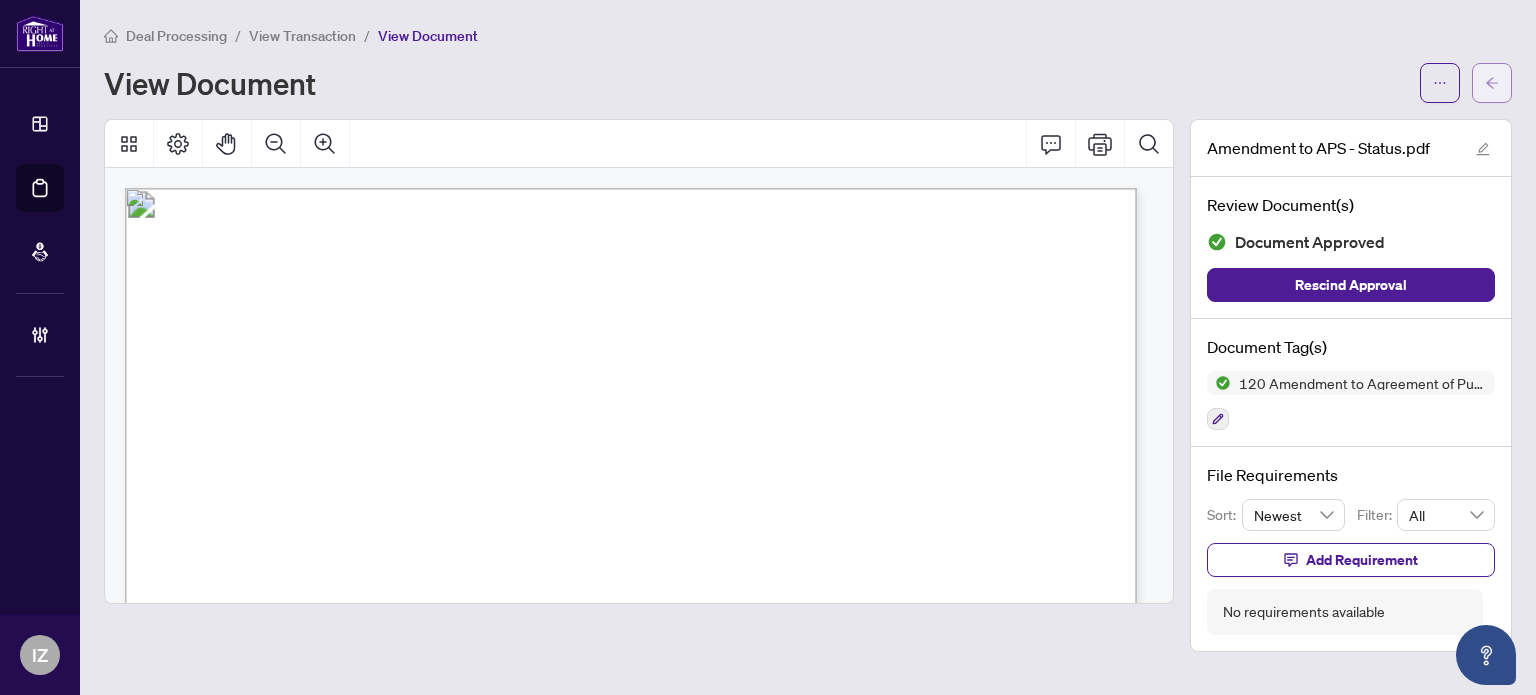 click at bounding box center (1492, 83) 